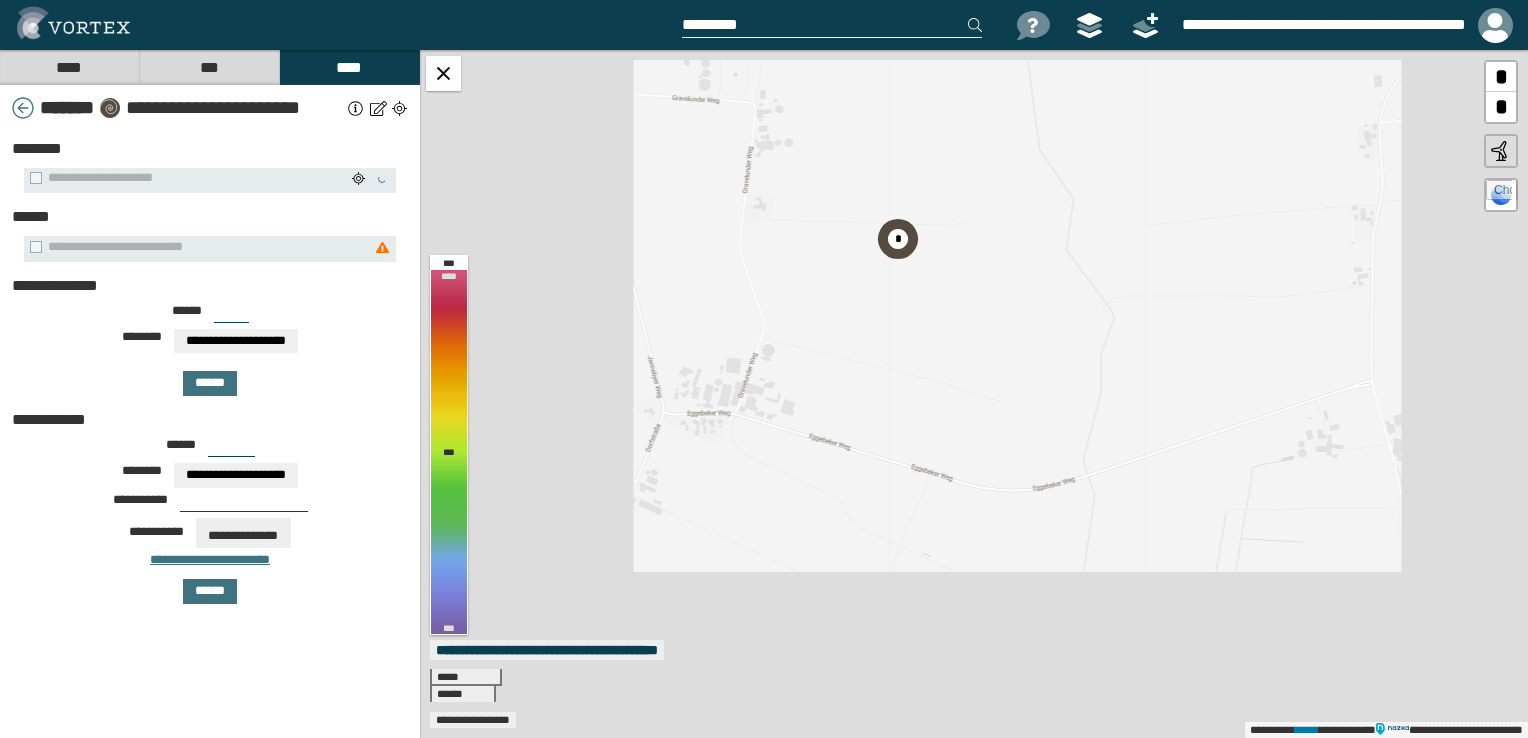 select on "*****" 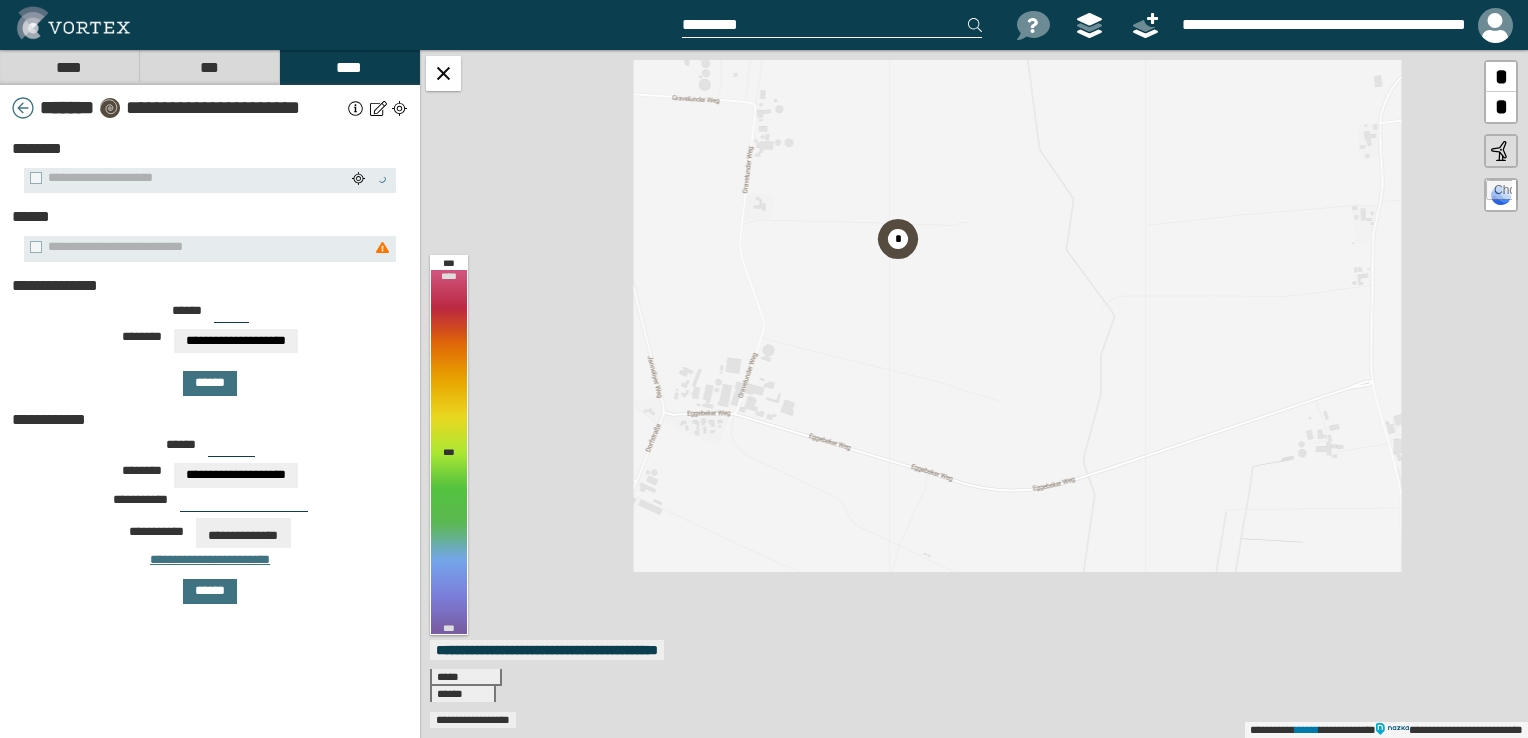 select on "**" 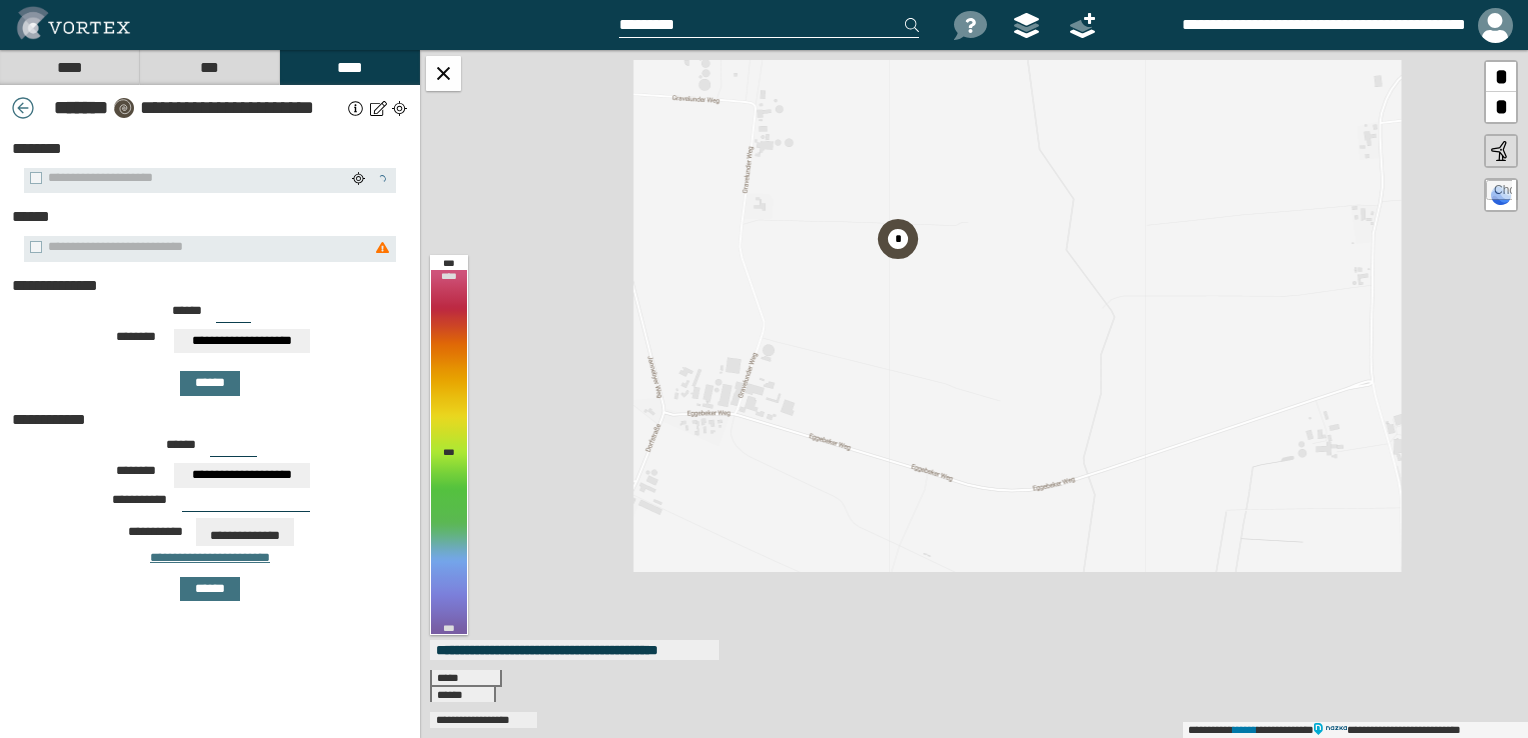 scroll, scrollTop: 0, scrollLeft: 0, axis: both 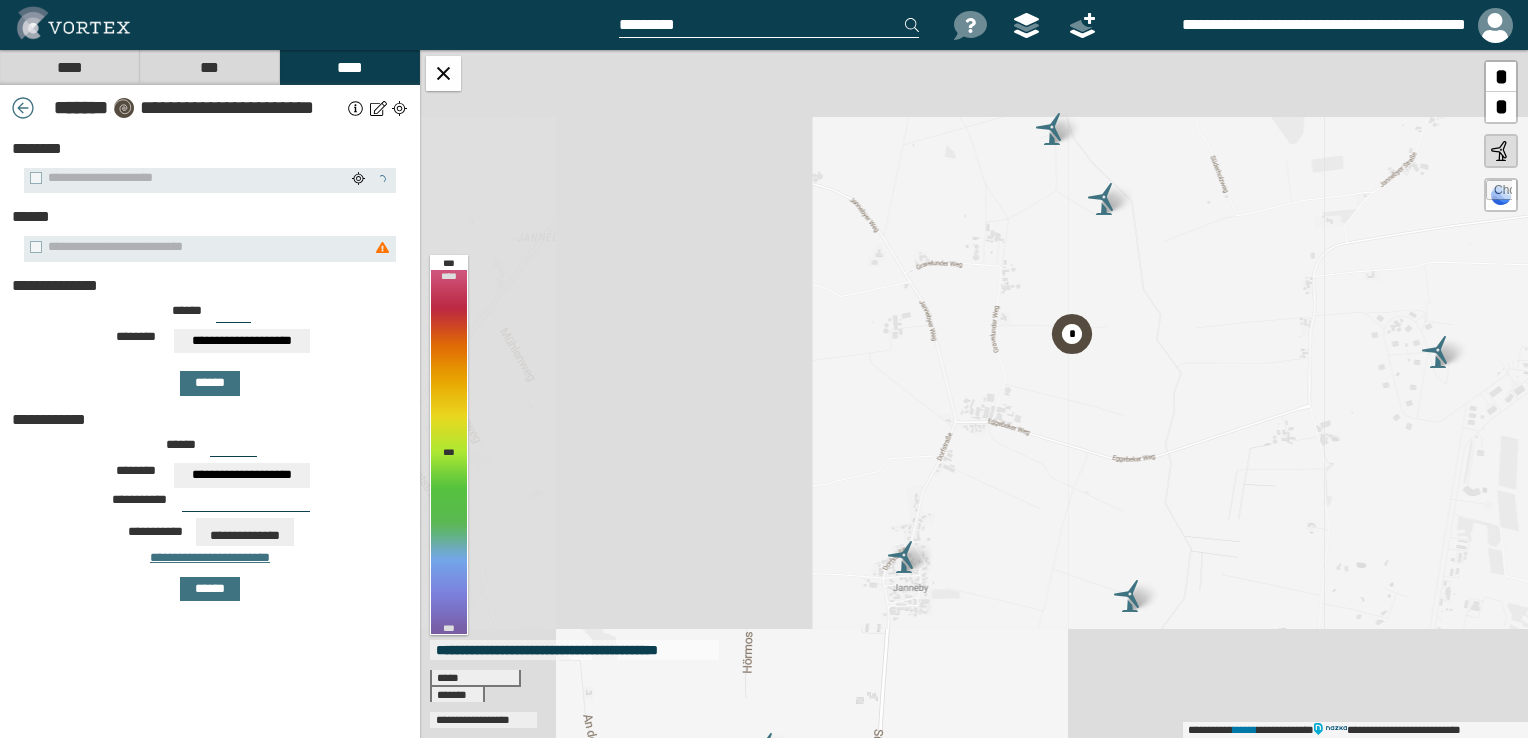 drag, startPoint x: 1055, startPoint y: 277, endPoint x: 1159, endPoint y: 285, distance: 104.307236 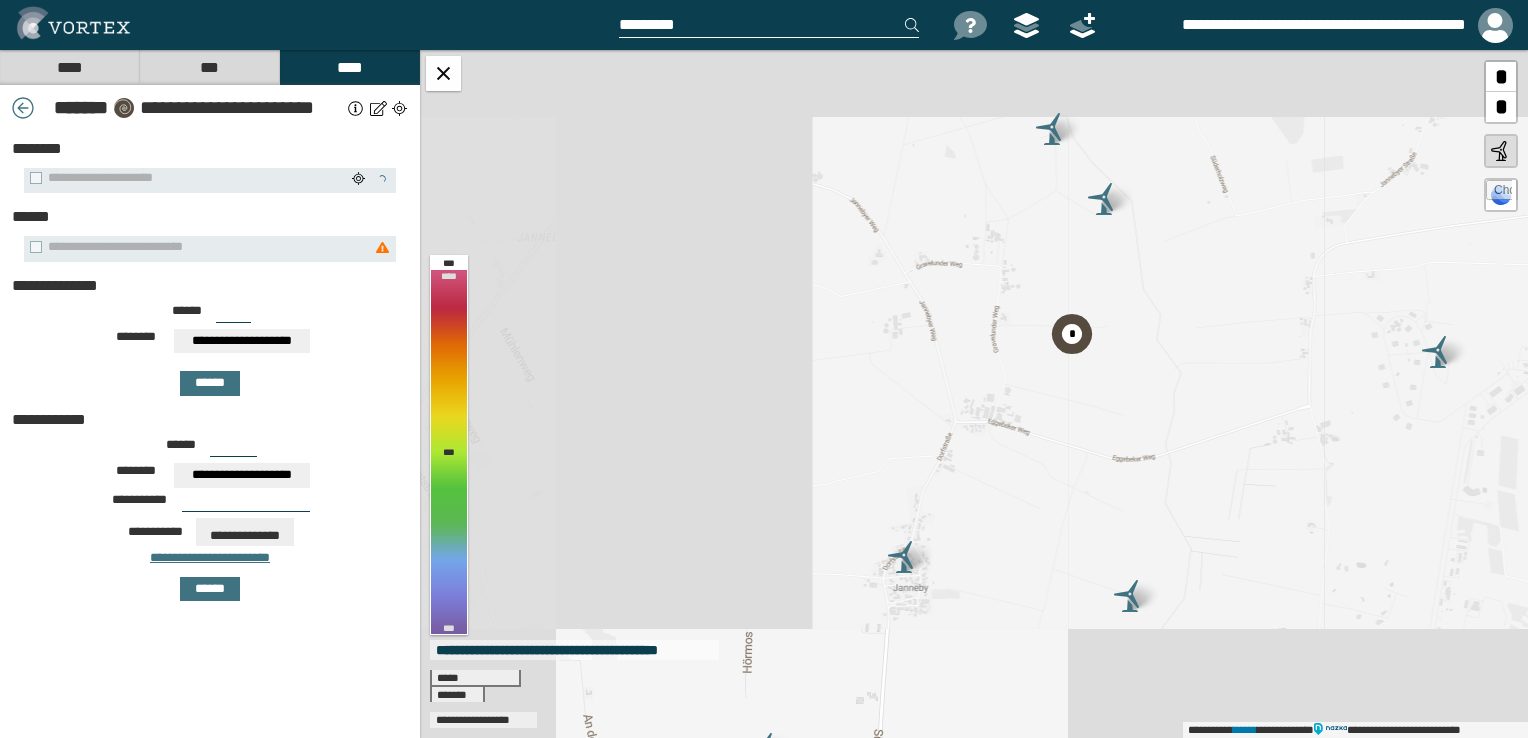 click on "**********" at bounding box center (974, 394) 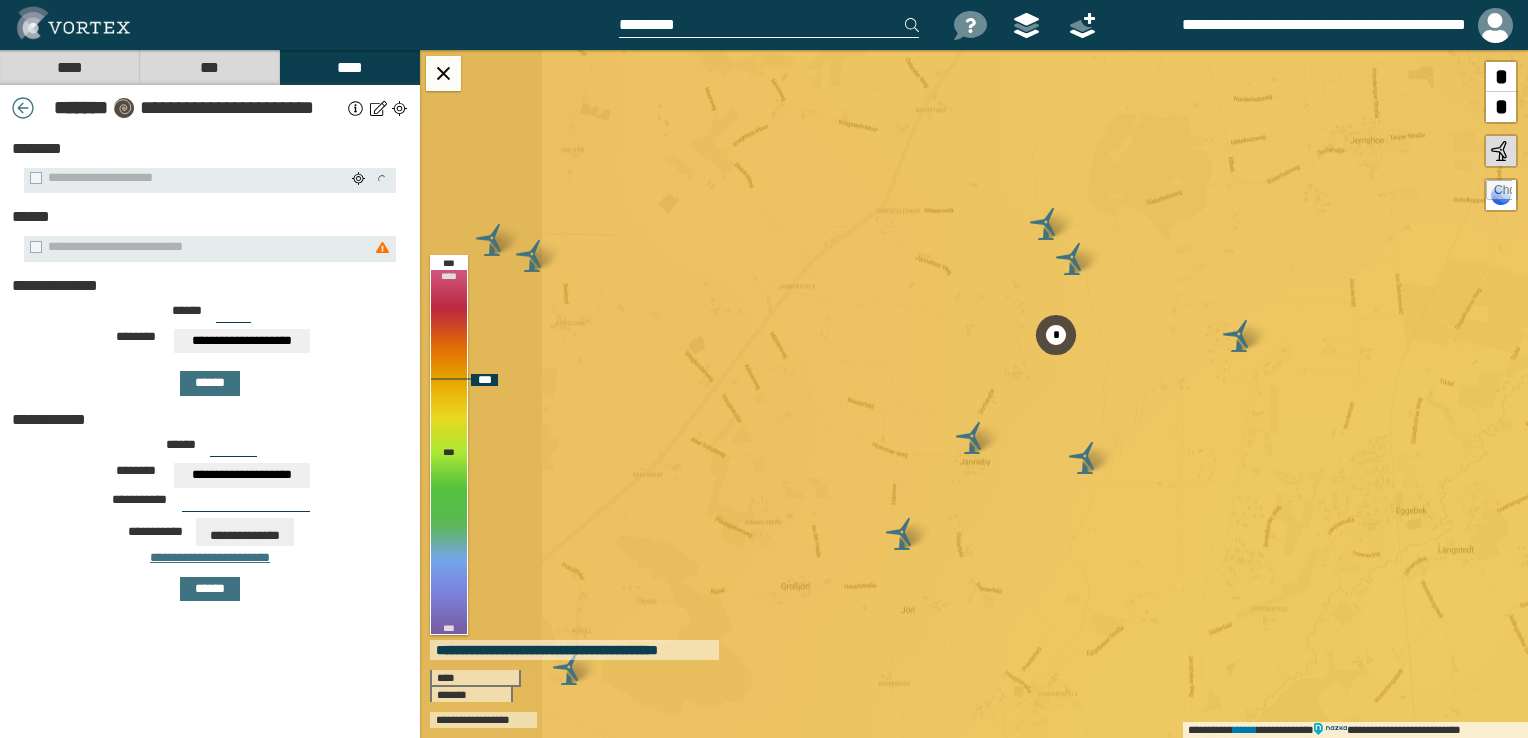 drag, startPoint x: 1202, startPoint y: 266, endPoint x: 1151, endPoint y: 335, distance: 85.8021 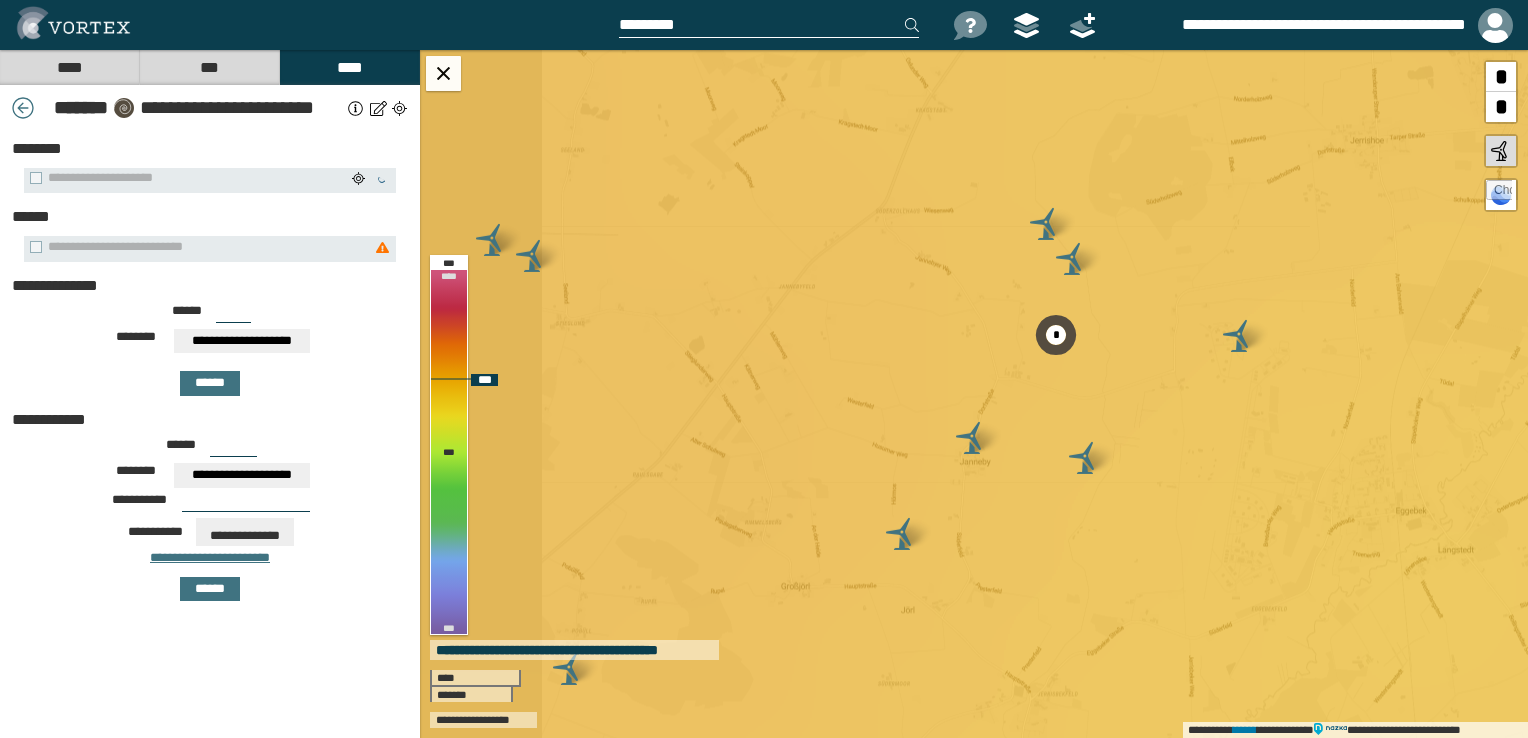 click on "**********" at bounding box center [974, 394] 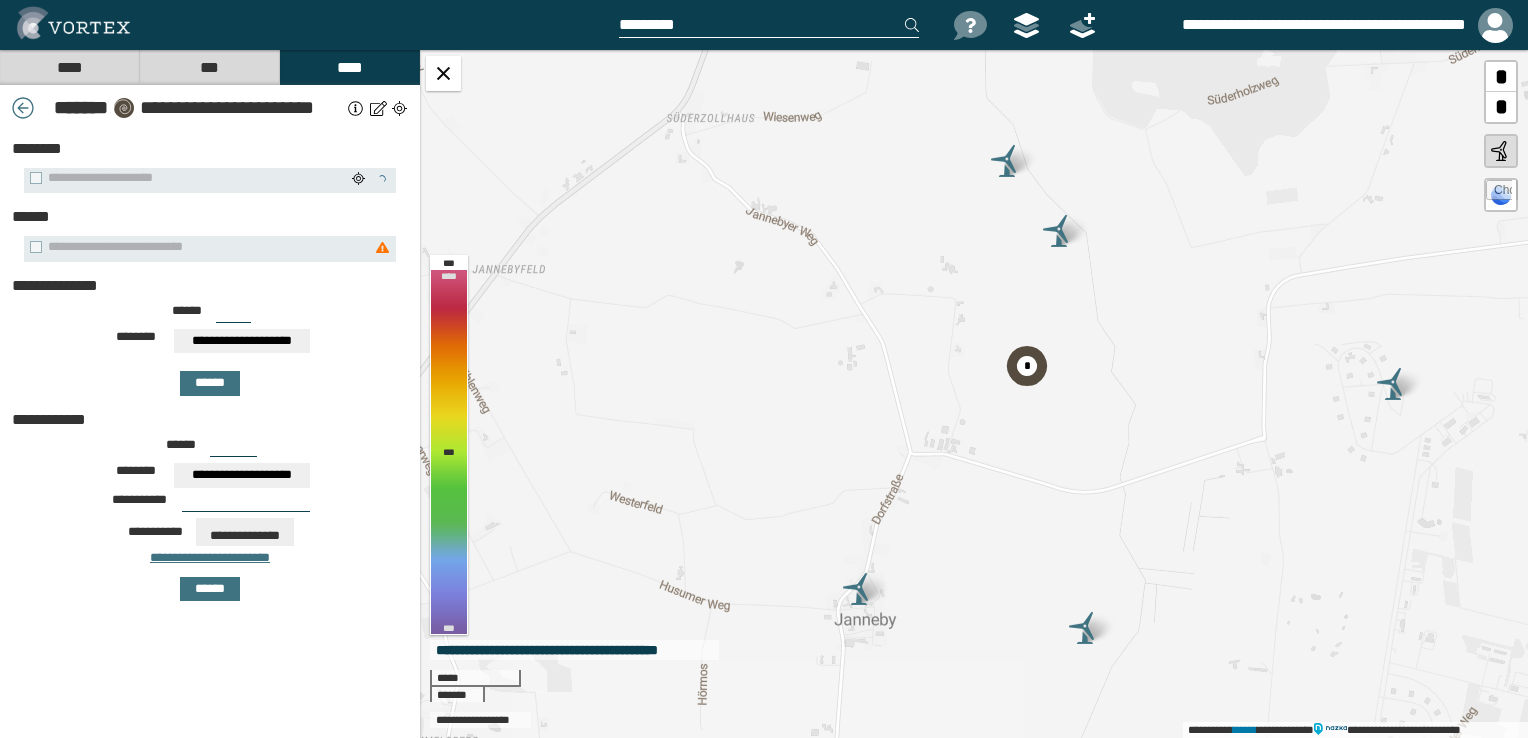 drag, startPoint x: 1084, startPoint y: 320, endPoint x: 1044, endPoint y: 357, distance: 54.48853 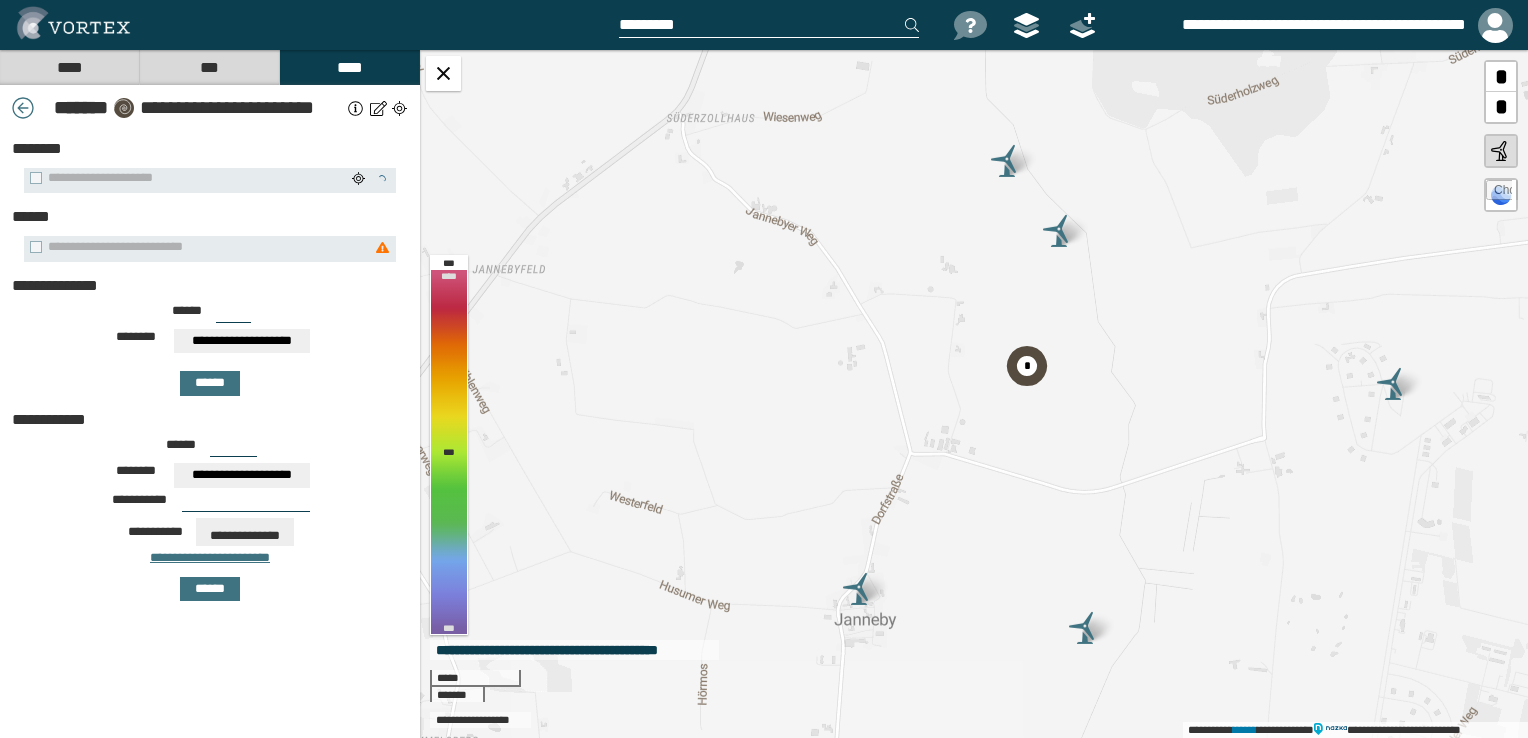 click on "**********" at bounding box center (974, 394) 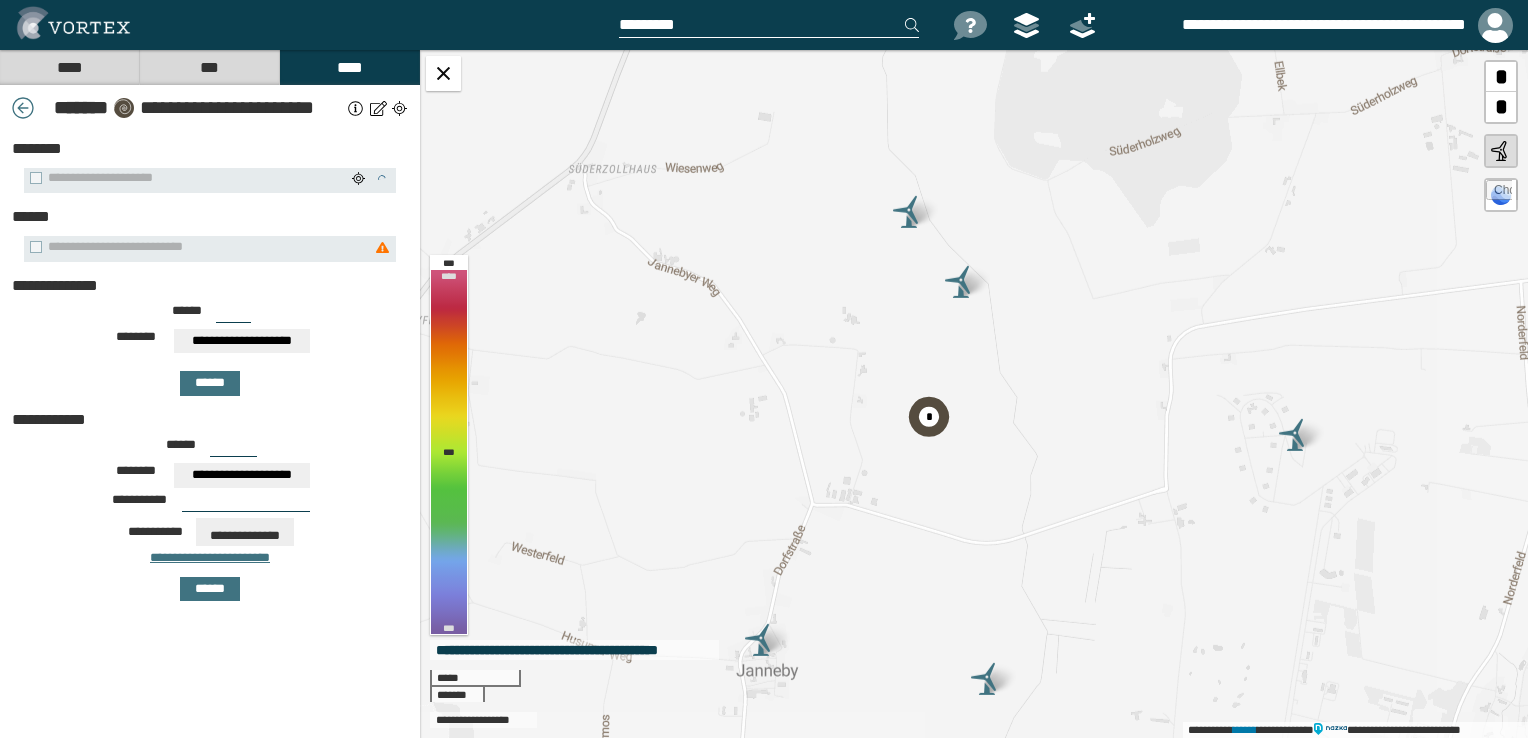 drag, startPoint x: 1046, startPoint y: 337, endPoint x: 1008, endPoint y: 365, distance: 47.201694 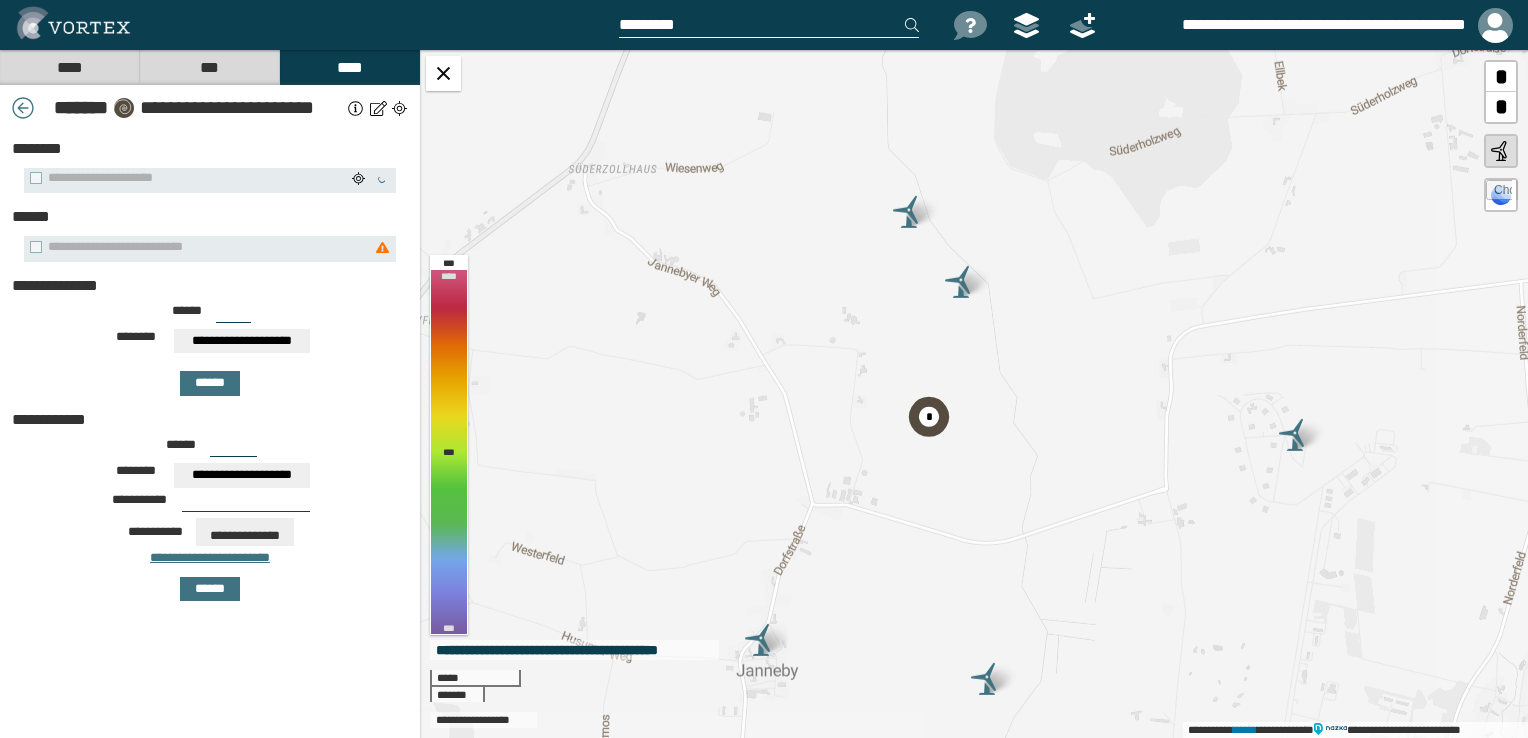 click on "**********" at bounding box center (974, 394) 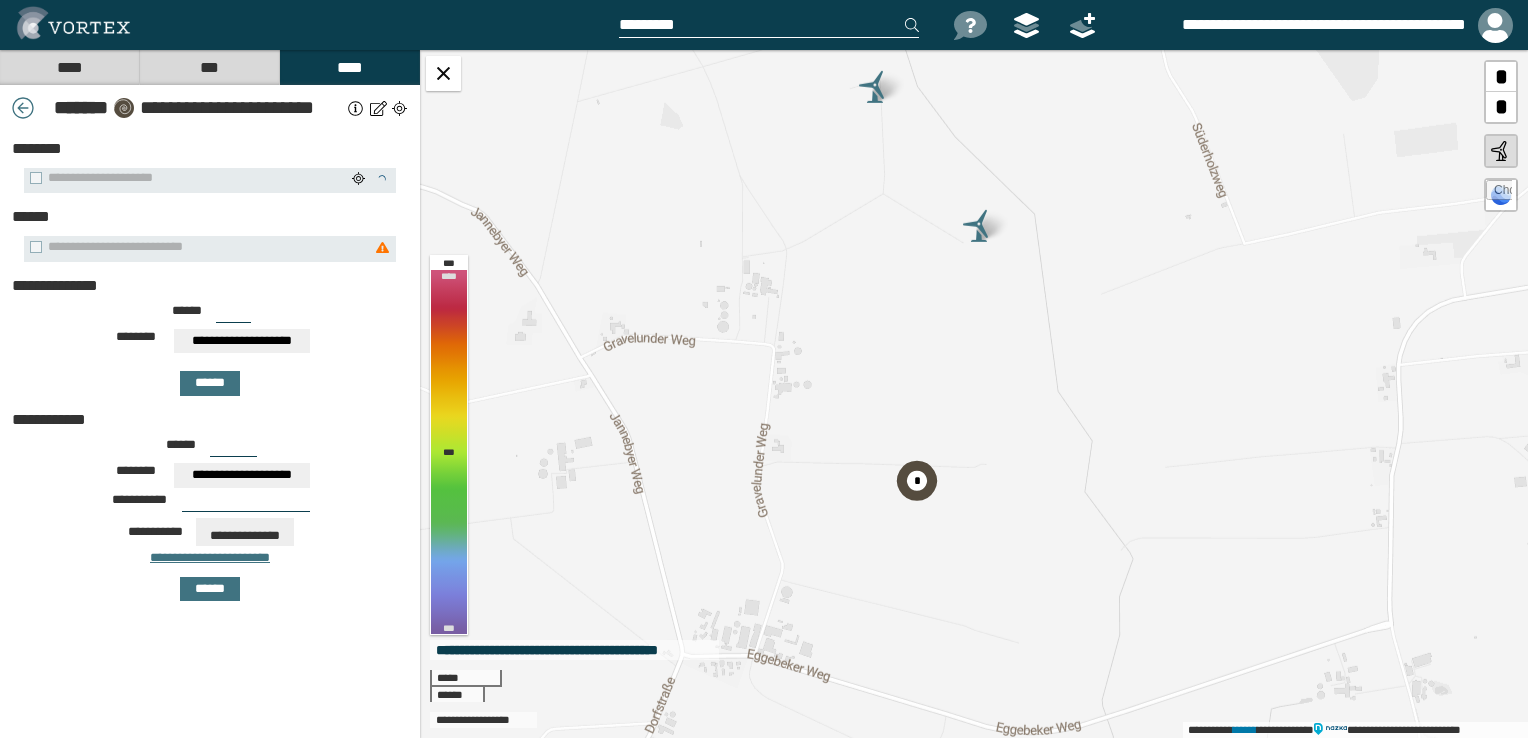 drag, startPoint x: 948, startPoint y: 390, endPoint x: 952, endPoint y: 297, distance: 93.08598 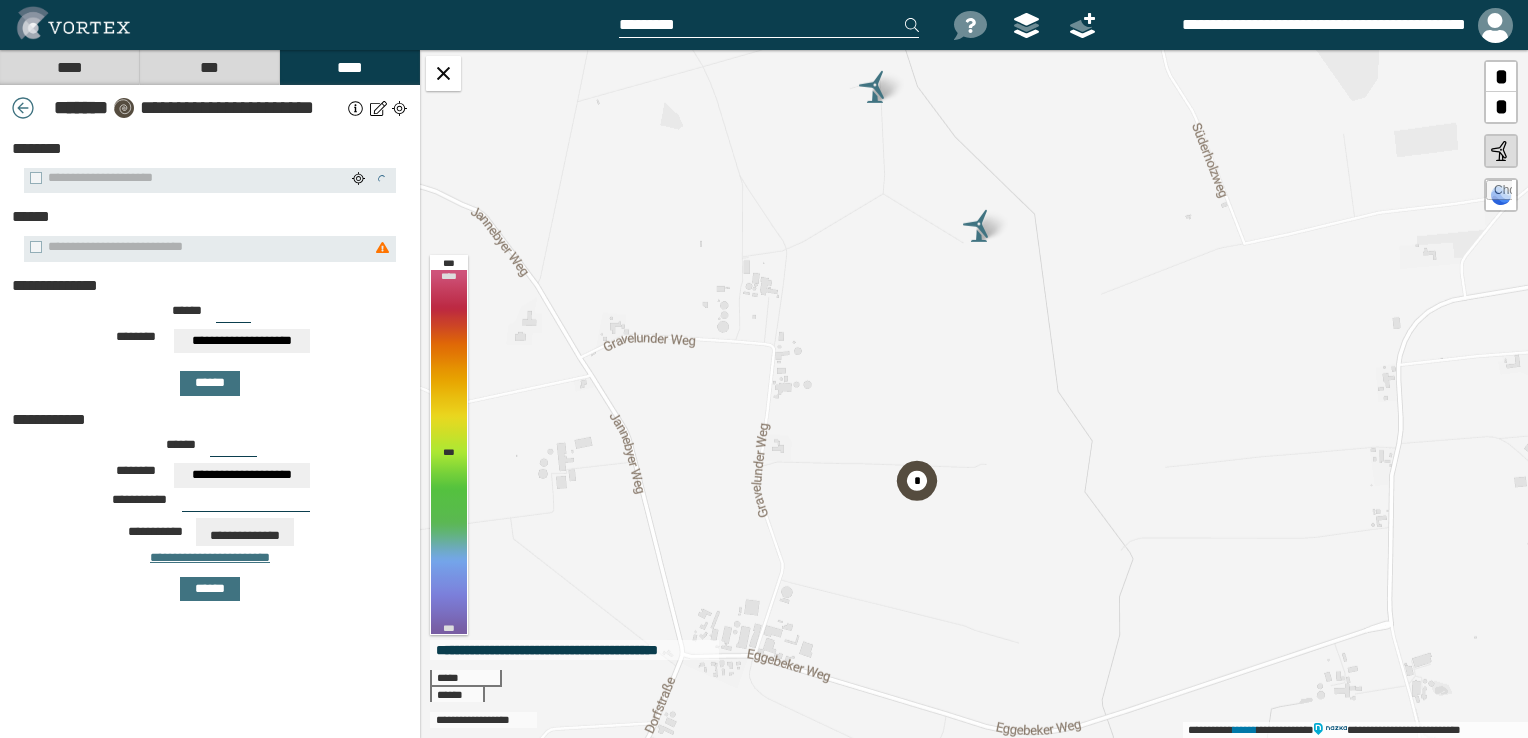 click on "**********" at bounding box center [974, 394] 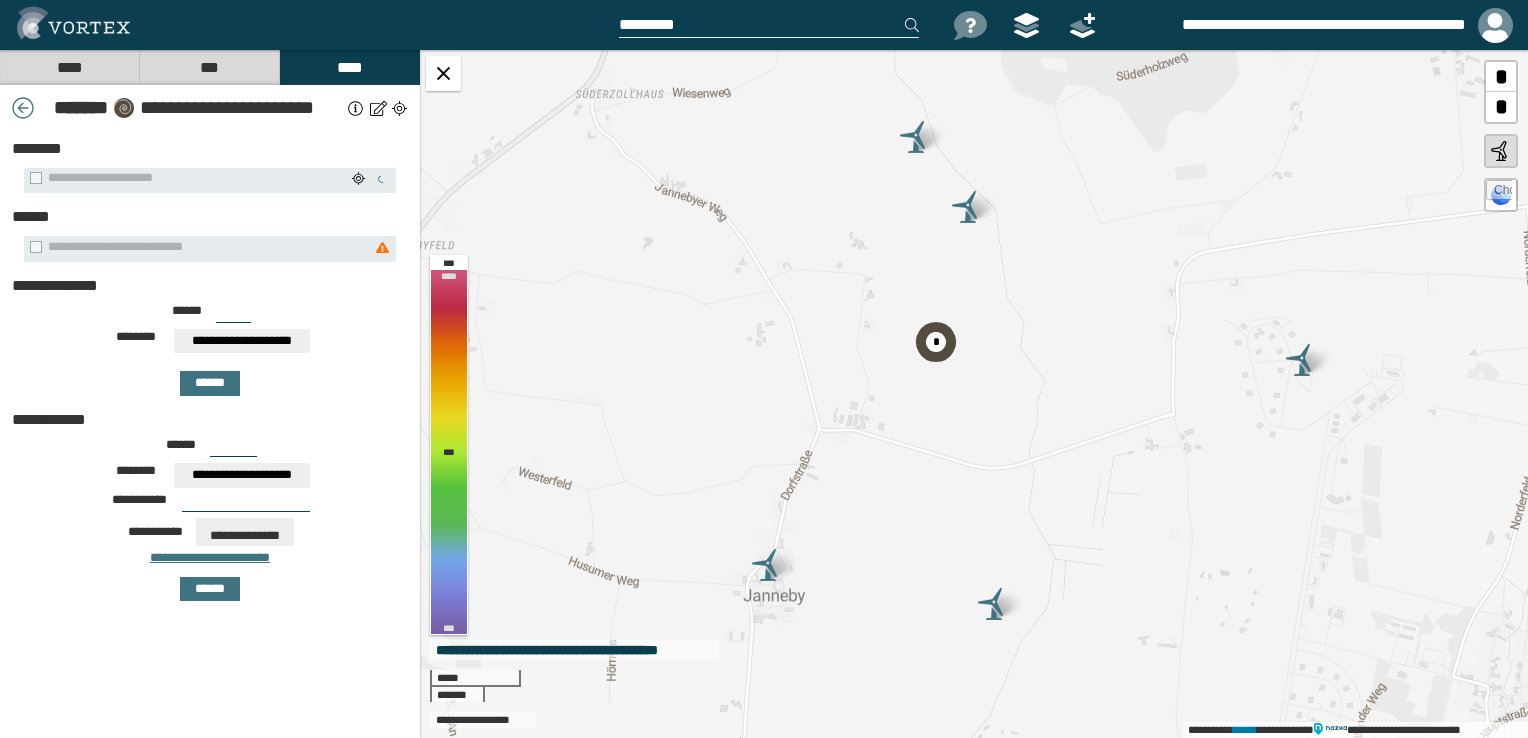click on "[FIRST] [LAST] [STREET]" at bounding box center (210, 108) 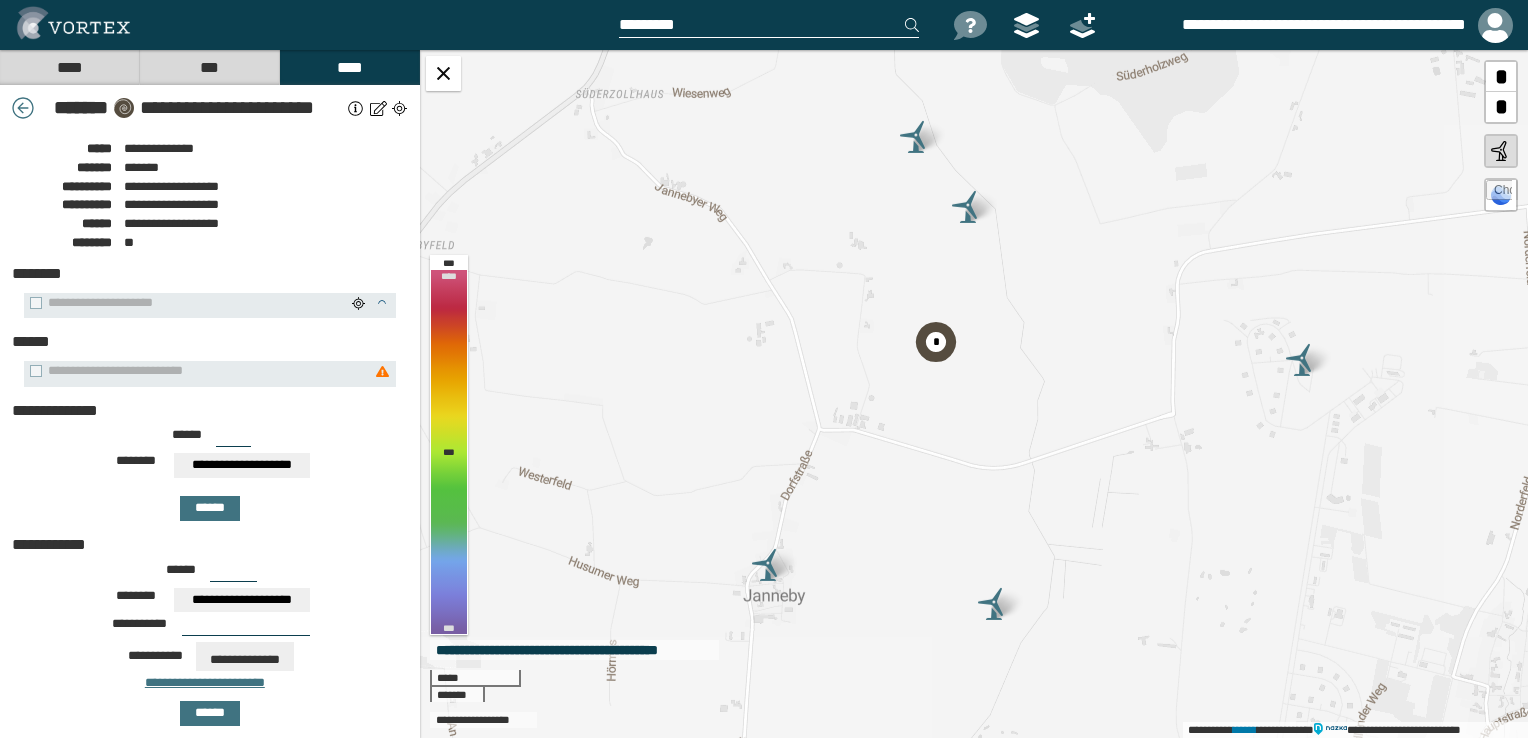 click on "[FIRST] [LAST] [STREET]" at bounding box center [210, 108] 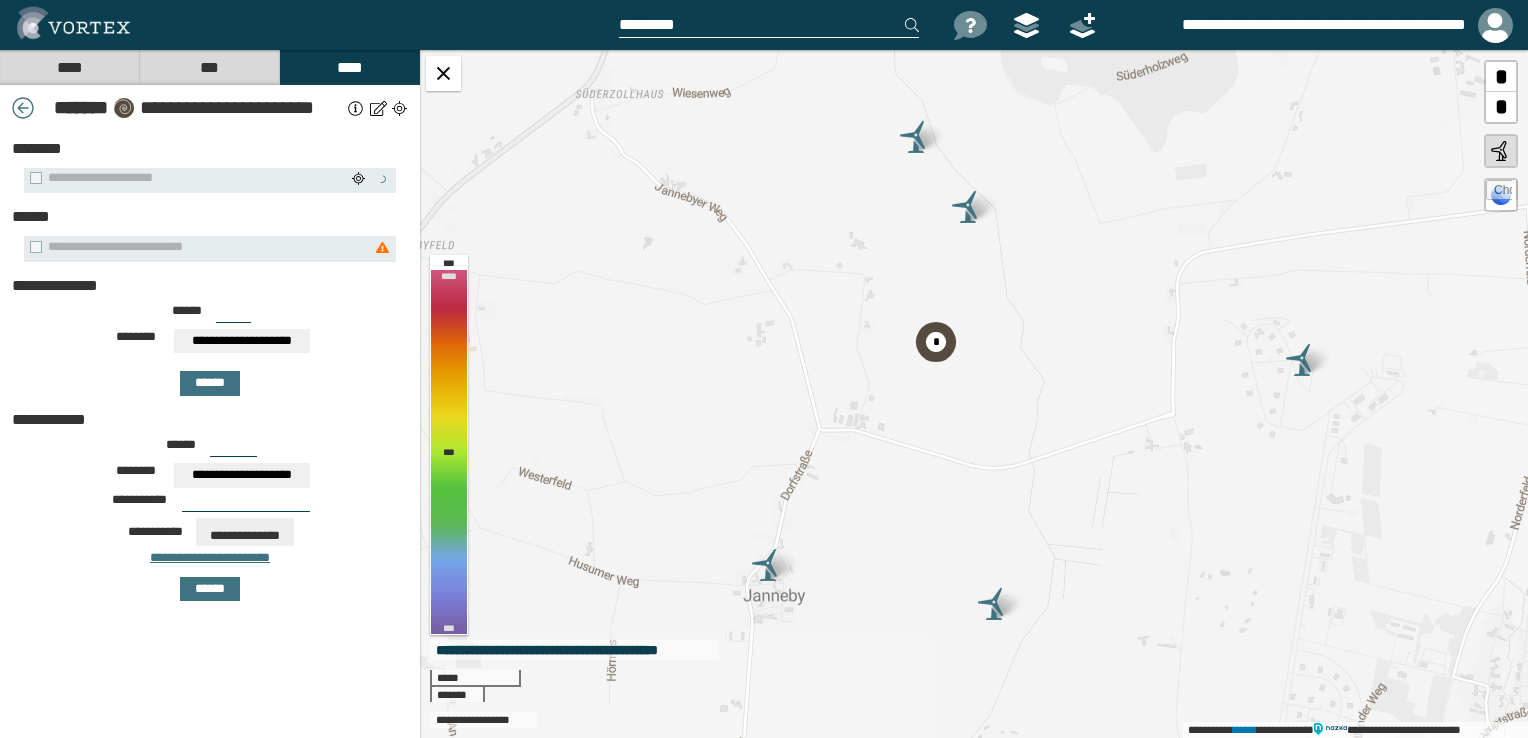 click at bounding box center (23, 108) 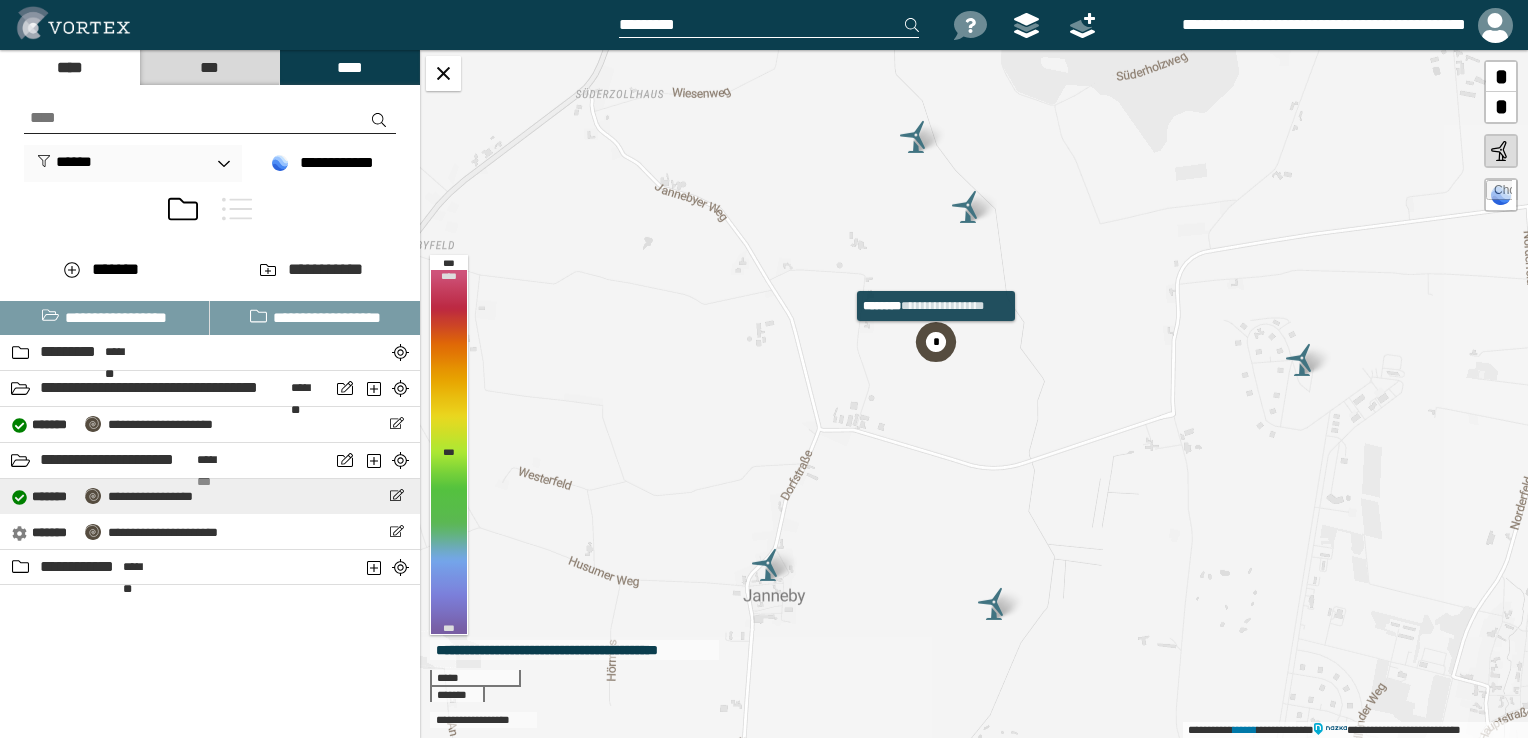 click on "**********" at bounding box center [150, 496] 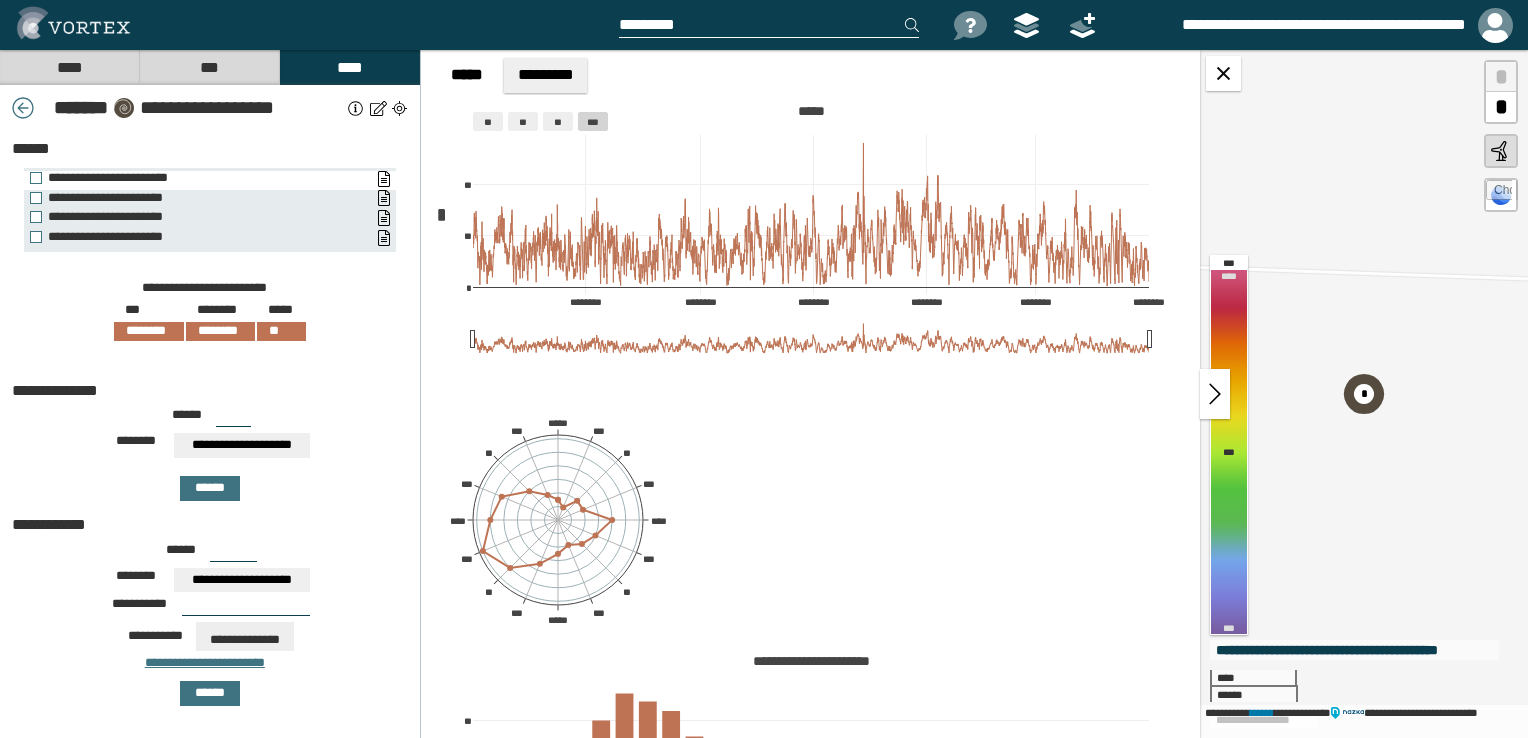 click on "**********" at bounding box center (200, 181) 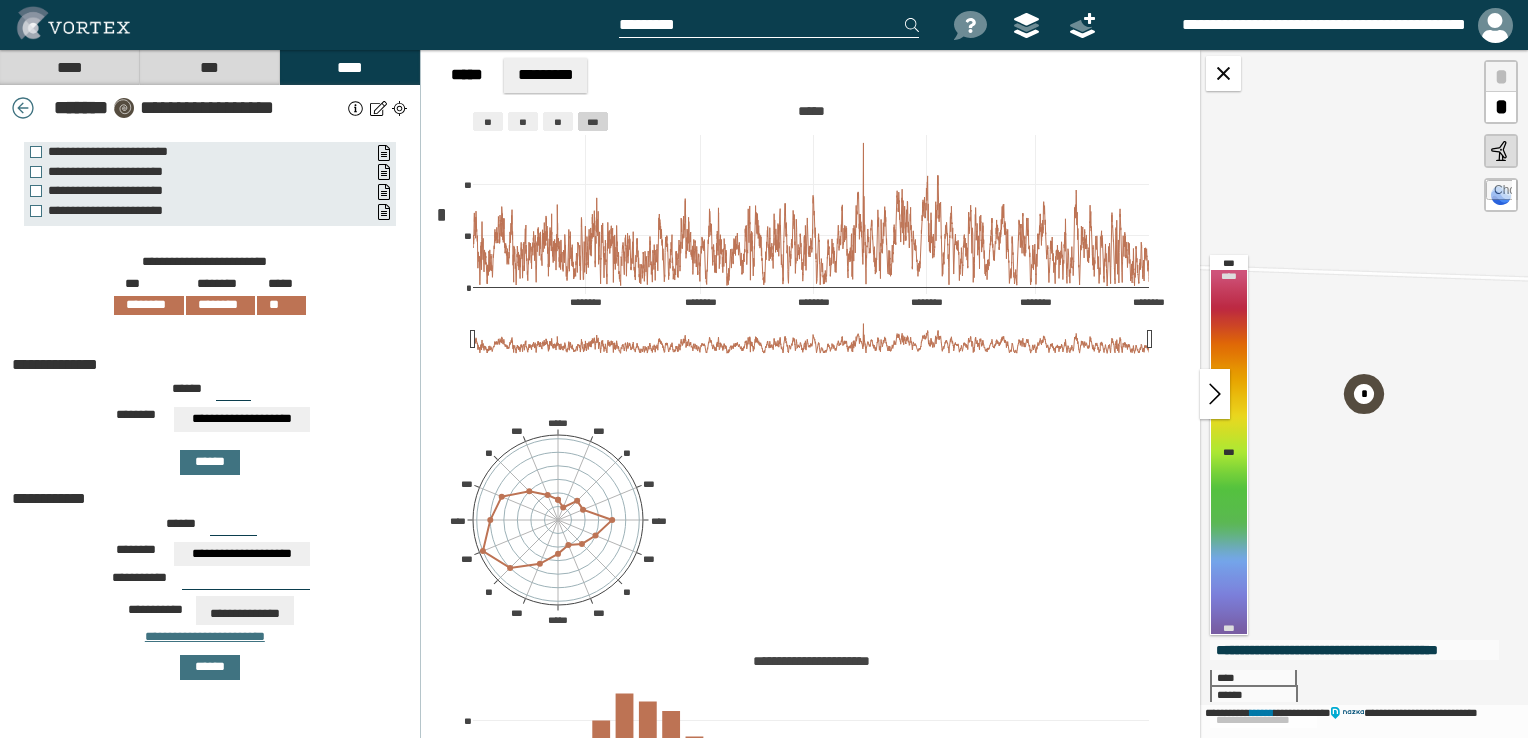scroll, scrollTop: 0, scrollLeft: 0, axis: both 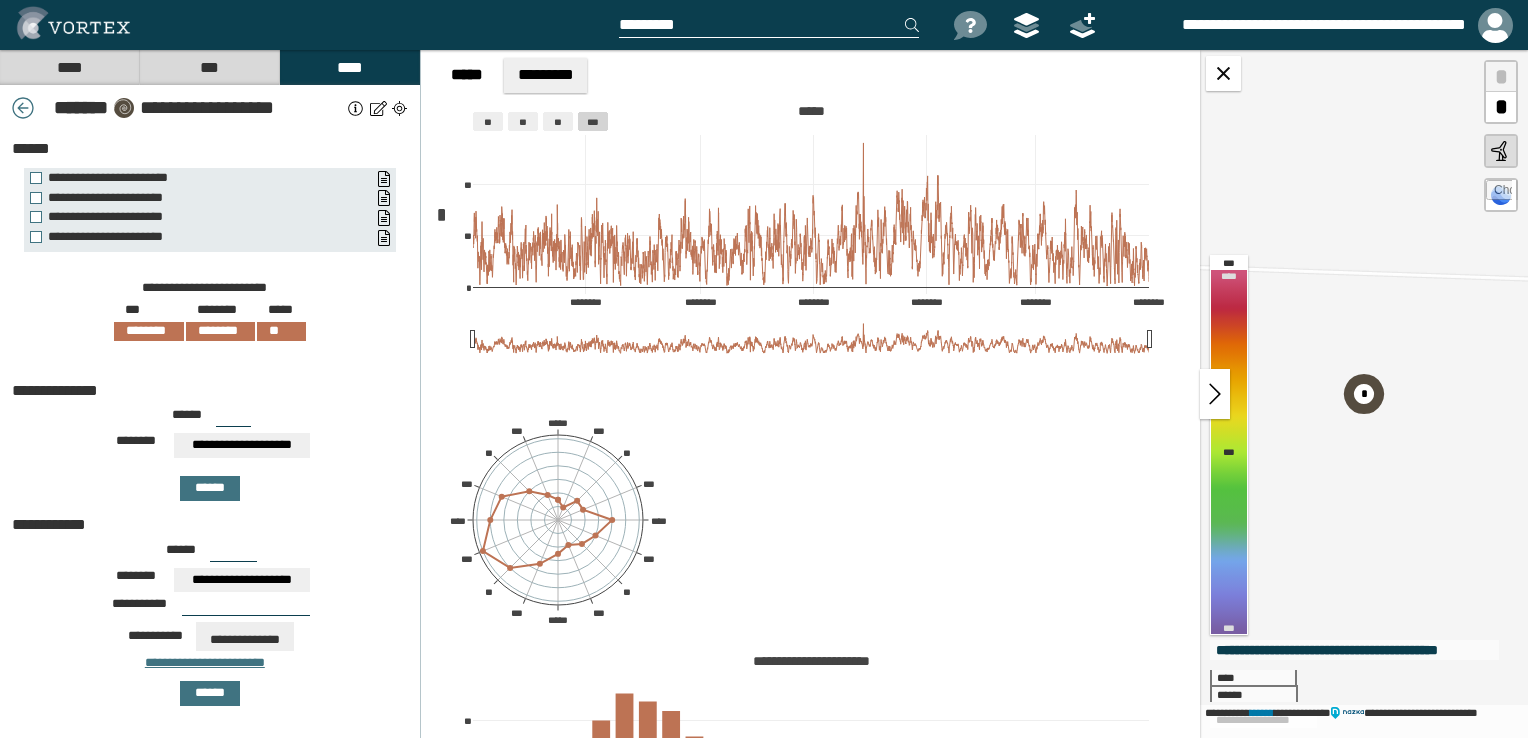 click on "****** ***" at bounding box center (210, 421) 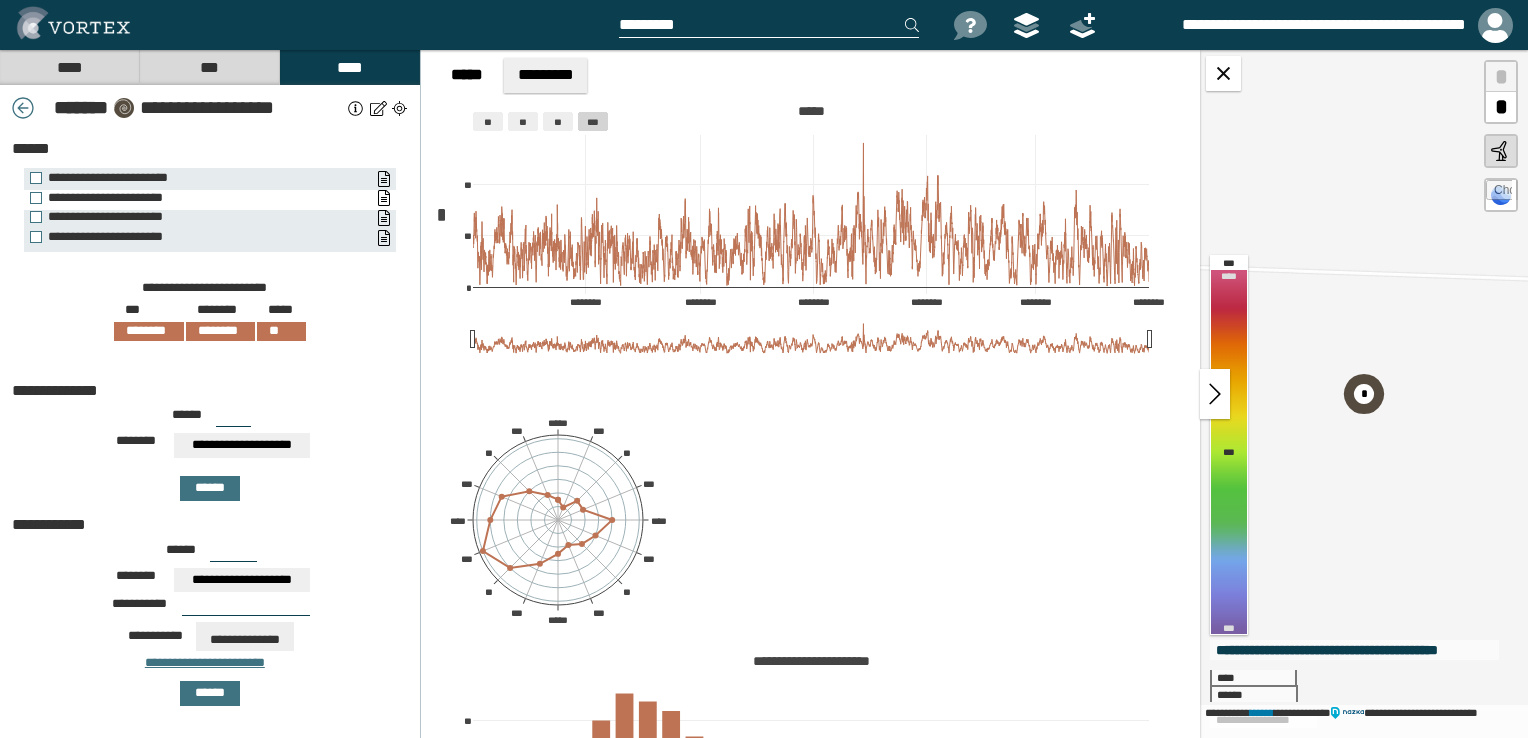 click on "**********" at bounding box center [195, 198] 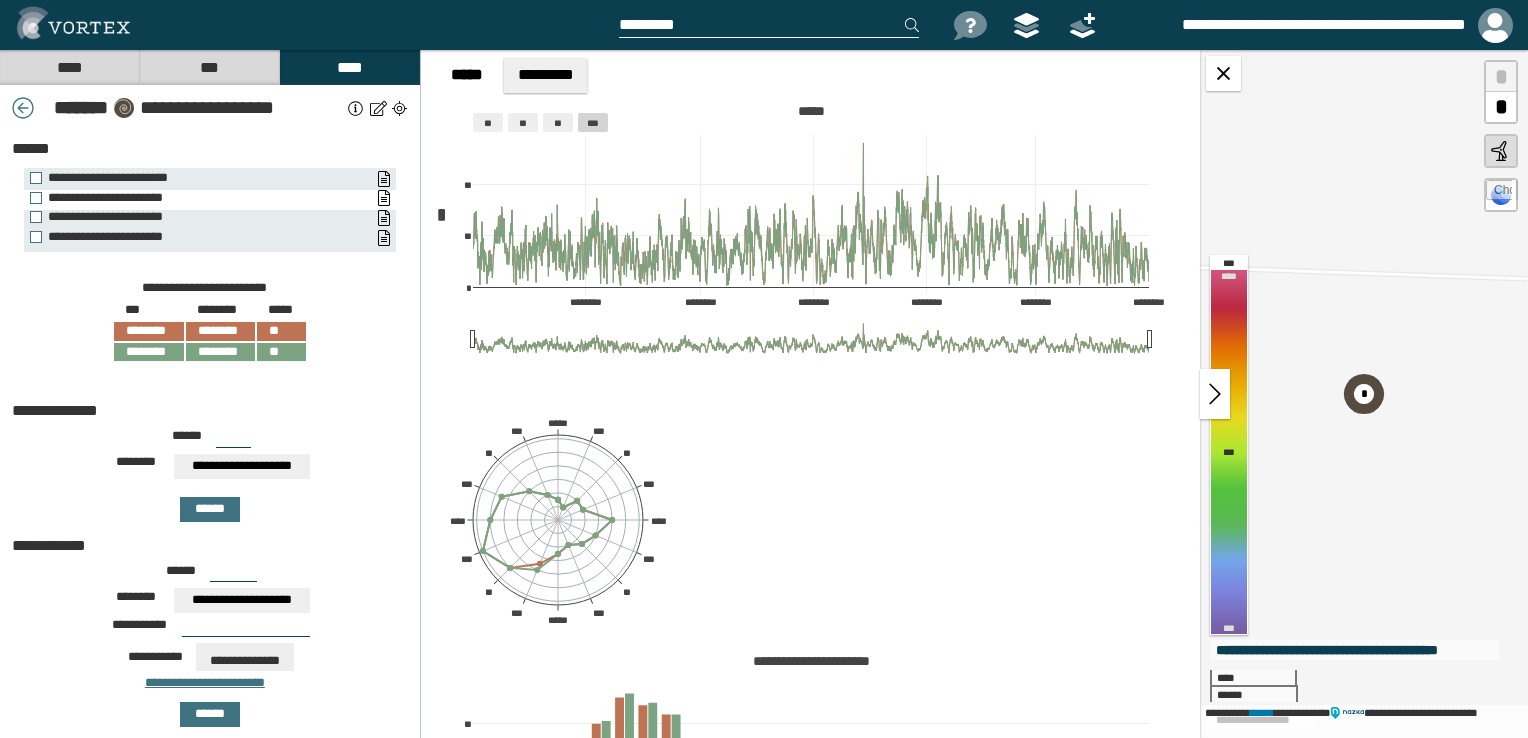 click on "**********" at bounding box center (195, 198) 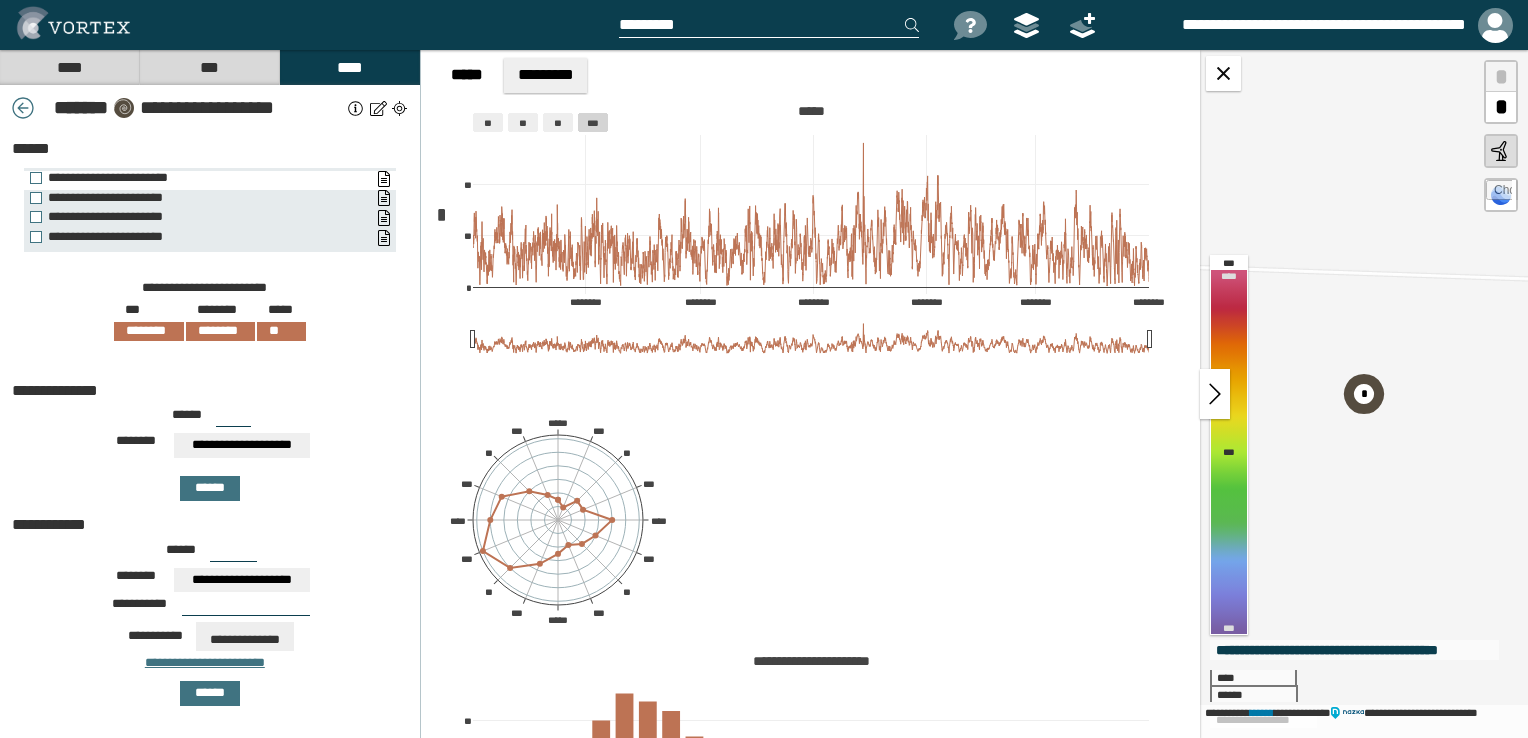 click on "**********" at bounding box center (195, 178) 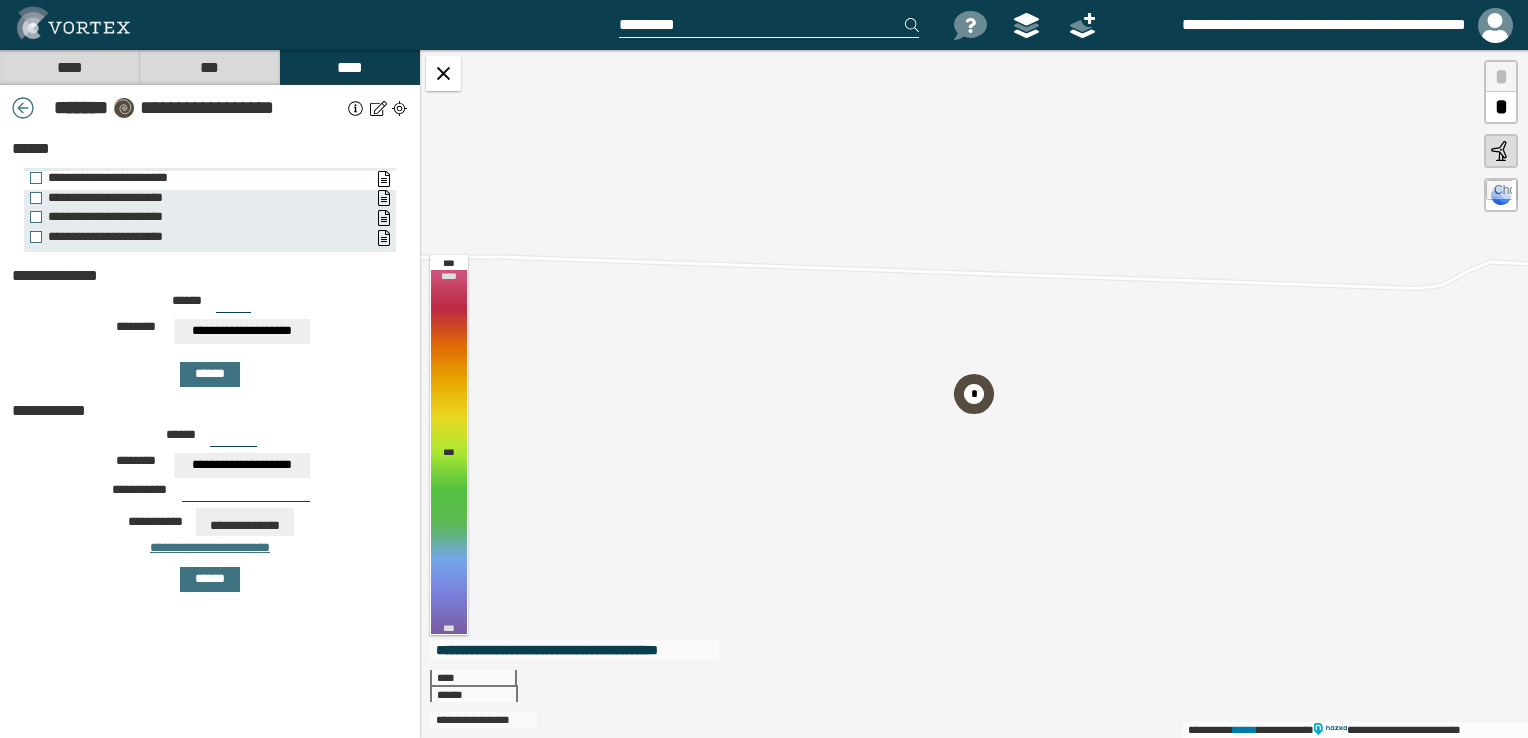click on "**********" at bounding box center [200, 178] 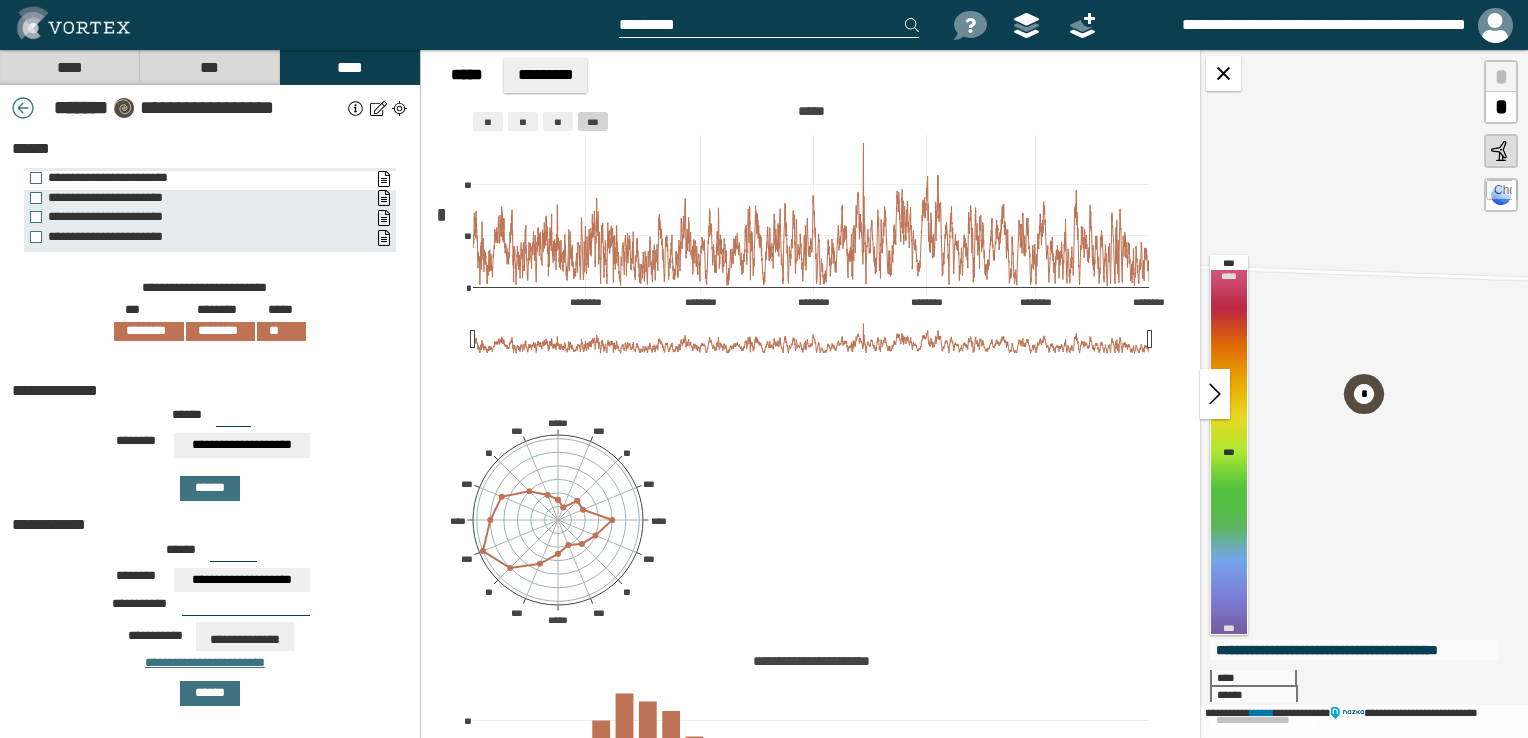 click on "**********" at bounding box center [195, 178] 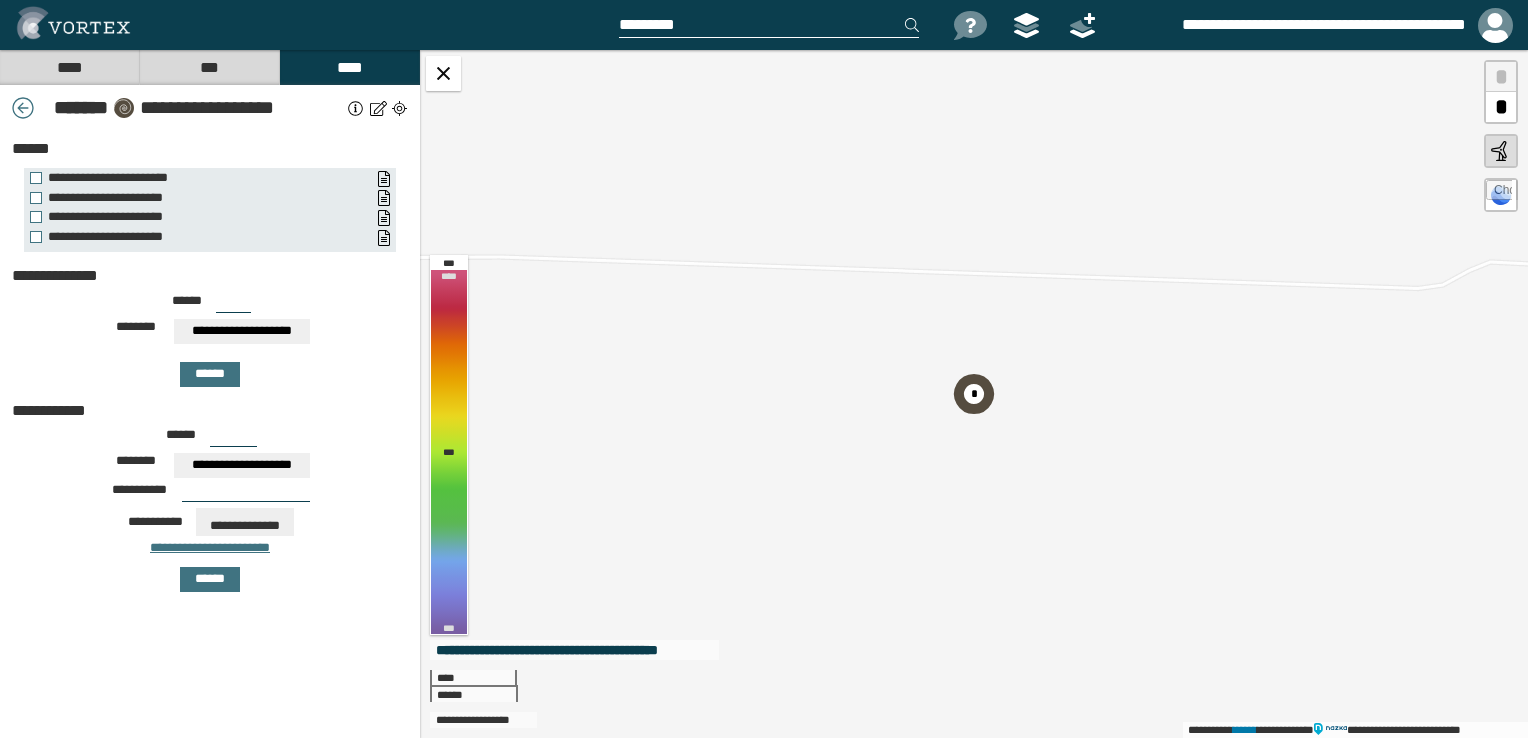click on "**********" at bounding box center (210, 334) 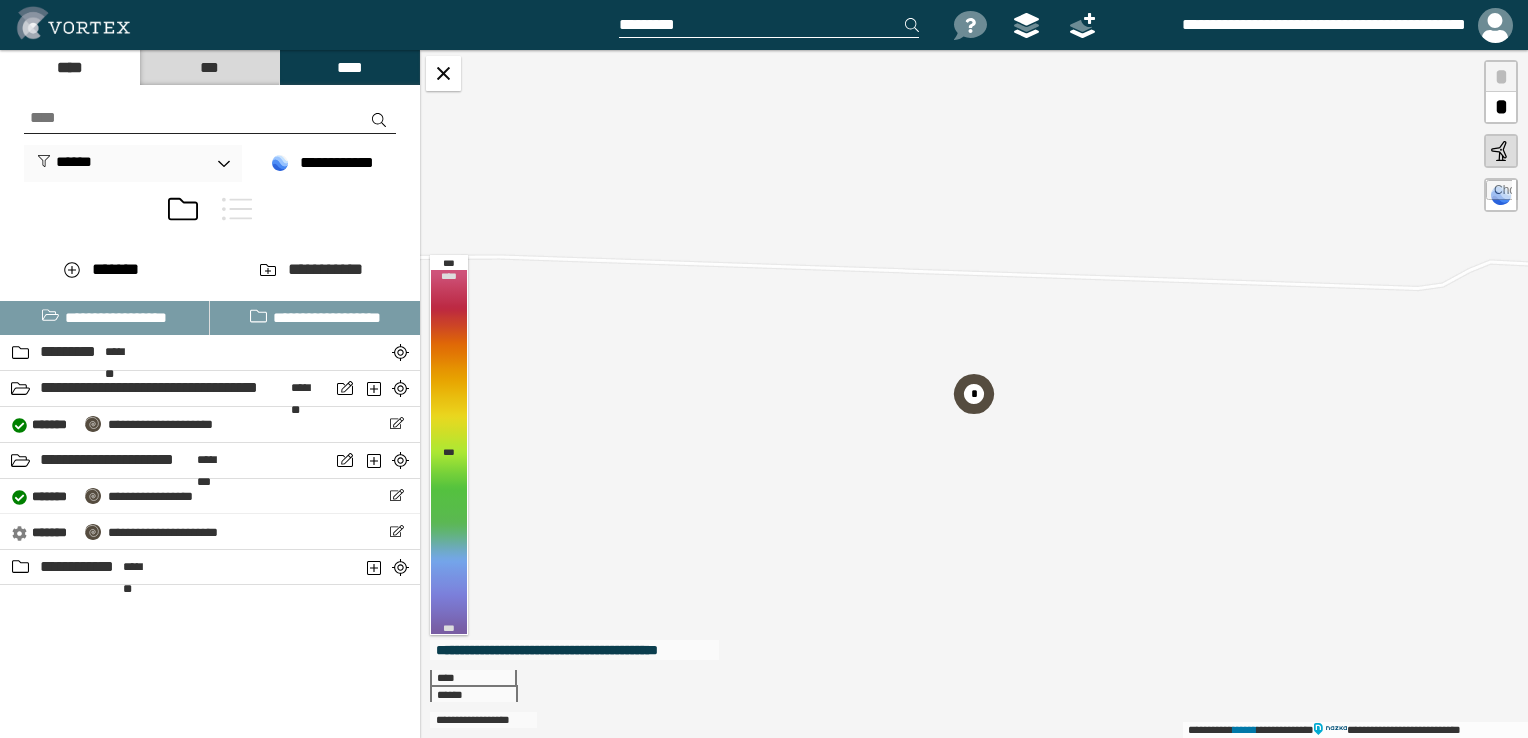click on "***" at bounding box center (209, 67) 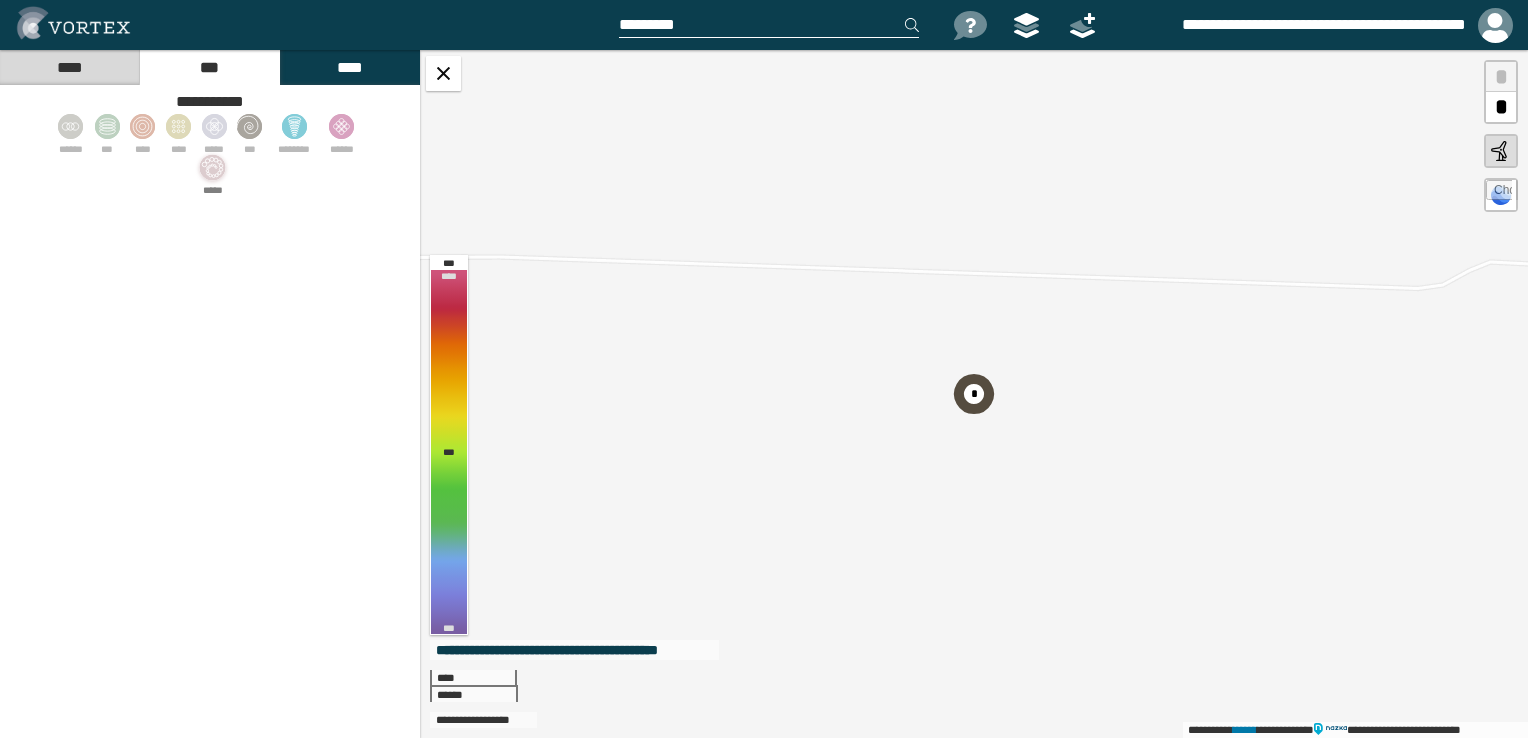 click 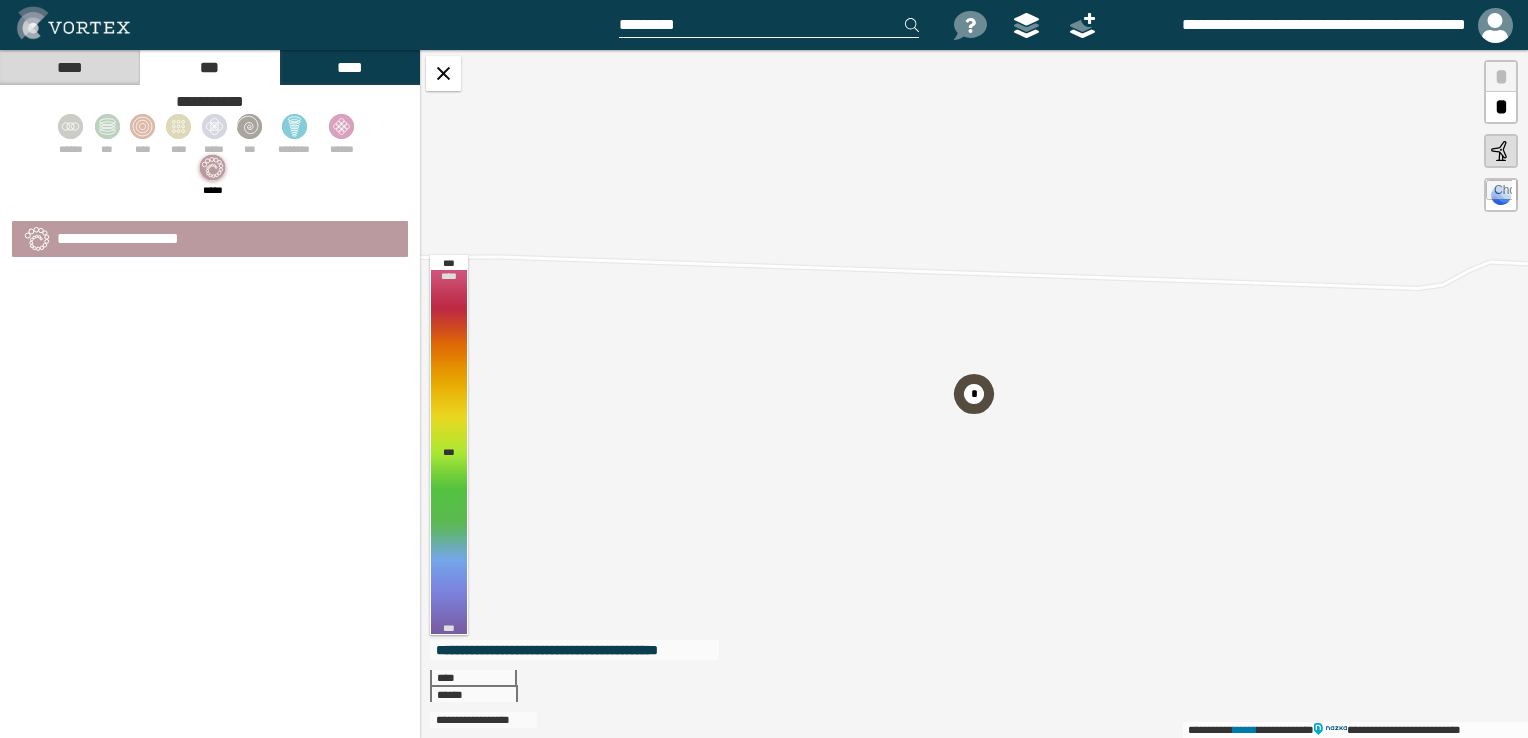 select on "*" 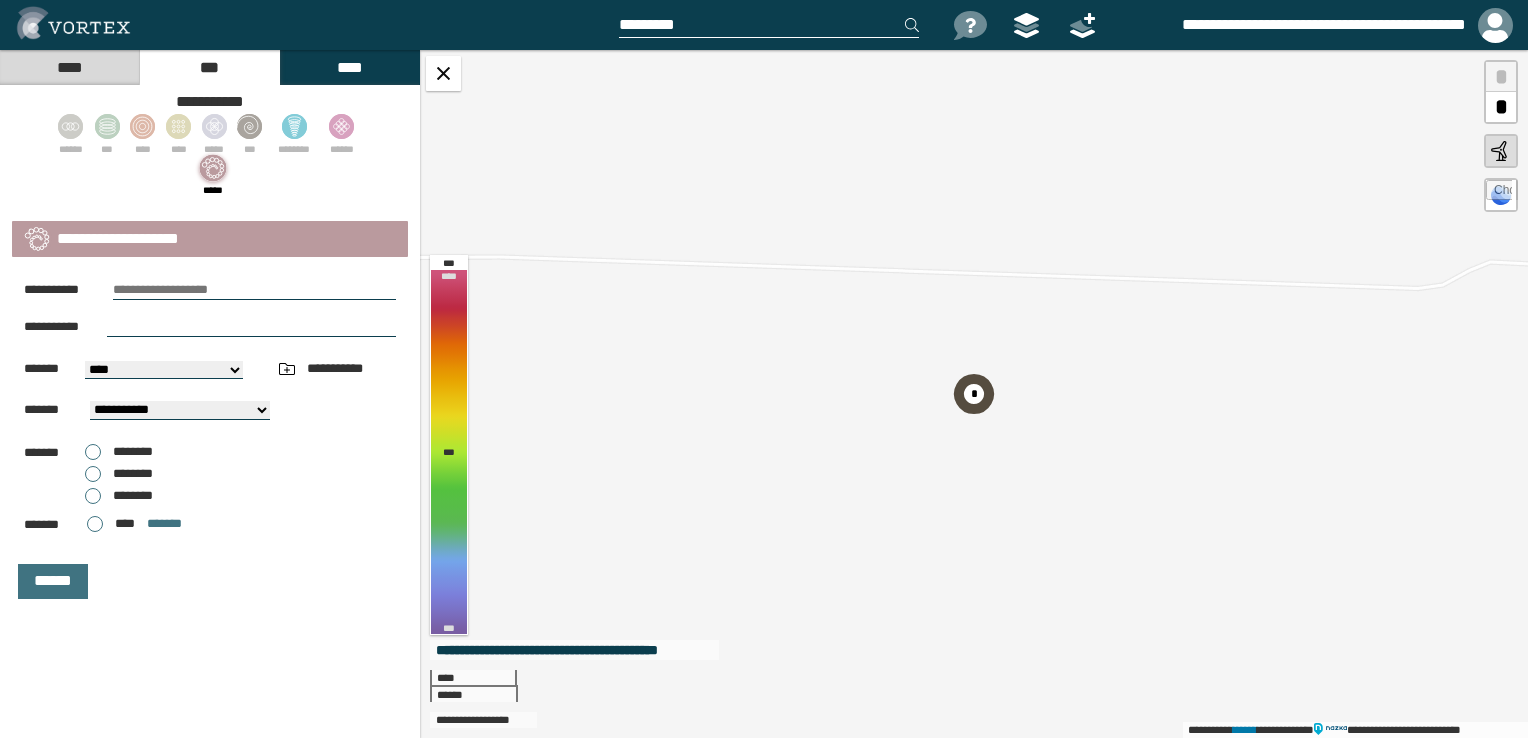 click on "**********" at bounding box center (180, 410) 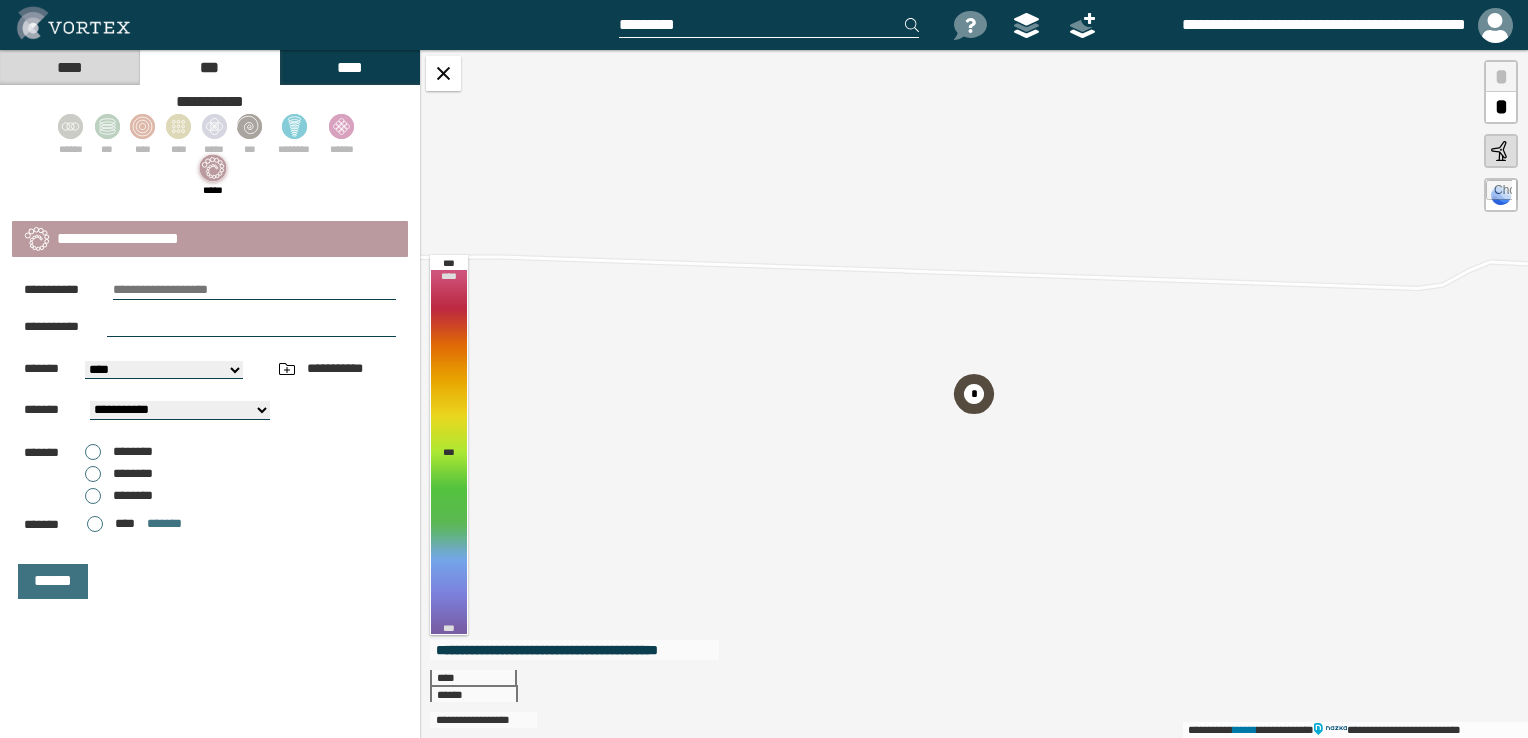 select on "**" 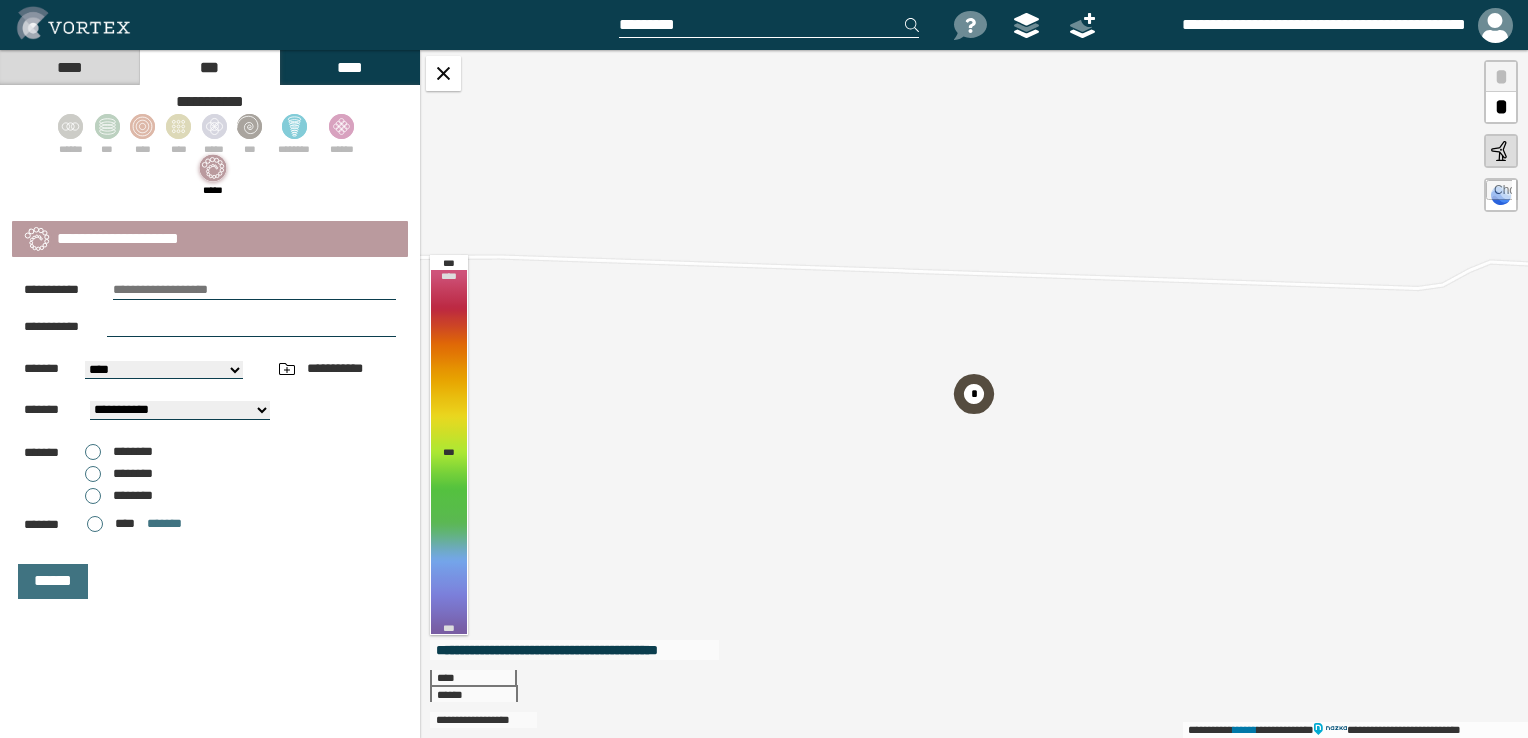 click on "**********" at bounding box center [180, 410] 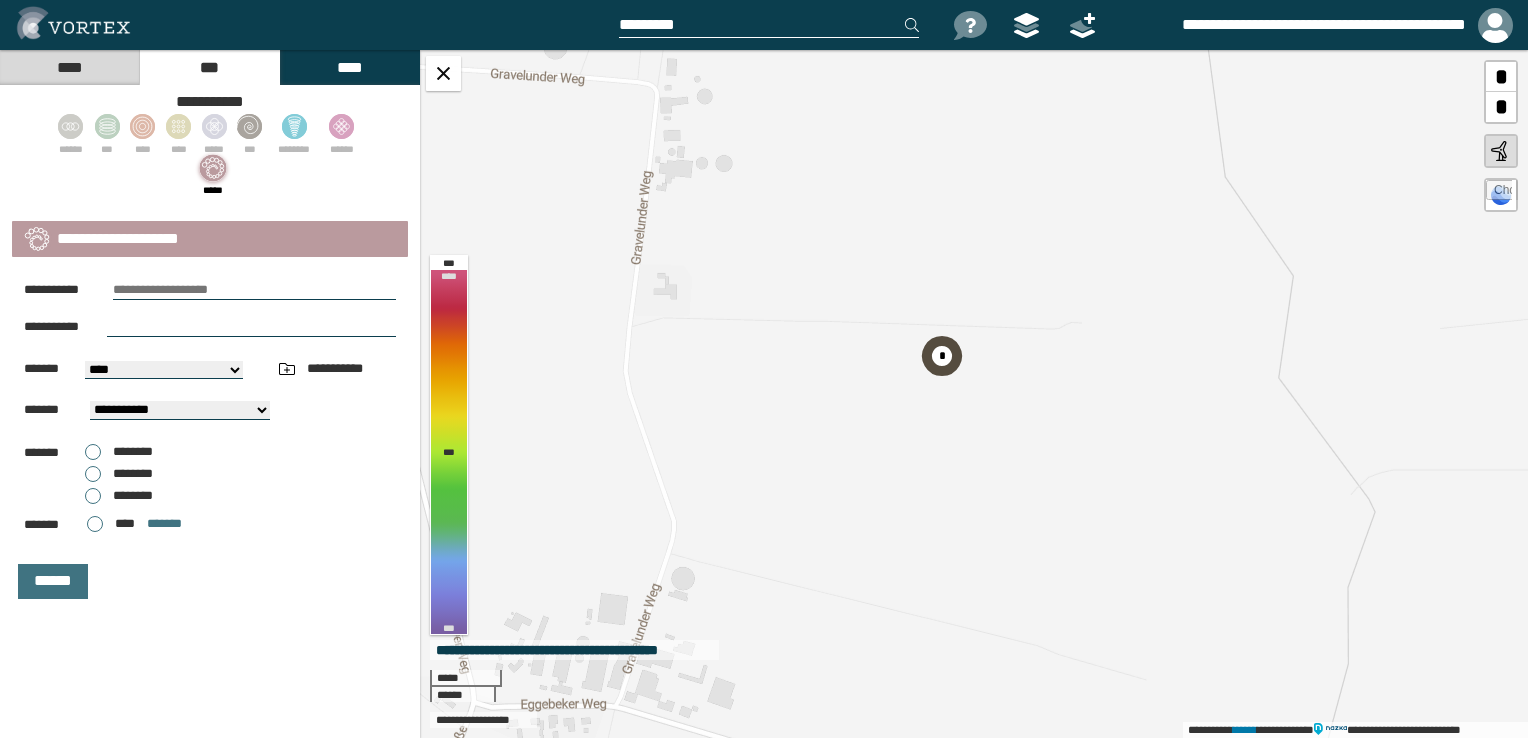 click on "********" at bounding box center [133, 495] 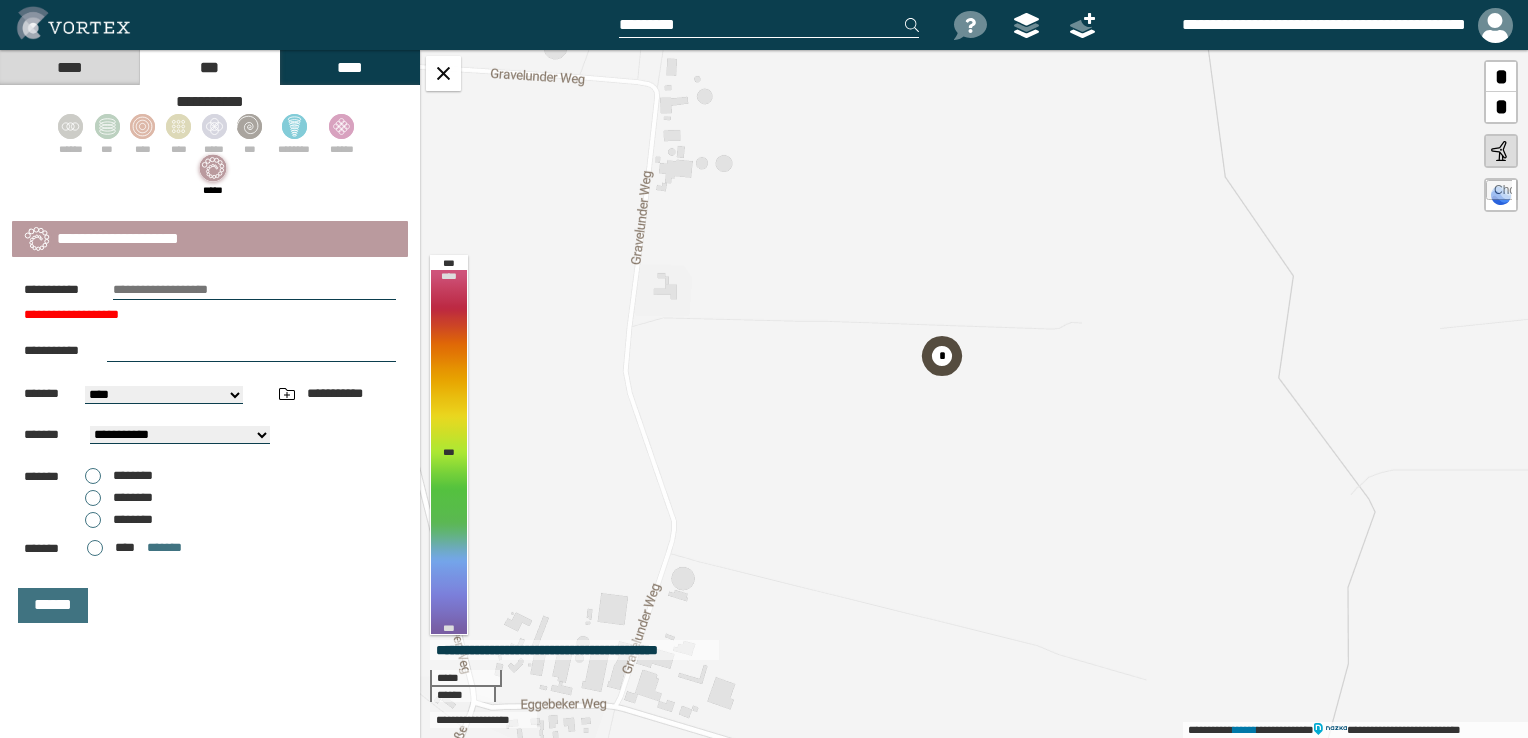 click on "[FIRST] [LAST] [STREET] [CITY], [STATE] [ZIP] [COUNTRY] [PHONE] [EMAIL] [FIRST] [LAST] [STREET] [CITY], [STATE] [ZIP] [COUNTRY] [PHONE] [EMAIL] [FIRST] [LAST] [STREET] [CITY], [STATE] [ZIP] [COUNTRY] [PHONE] [EMAIL] [FIRST] [LAST] [STREET] [CITY], [STATE] [ZIP] [COUNTRY] [PHONE] [EMAIL] [FIRST] [LAST] [STREET] [CITY], [STATE] [ZIP] [COUNTRY] [PHONE] [EMAIL] [FIRST] [LAST] [STREET] [CITY], [STATE] [ZIP] [COUNTRY] [PHONE] [EMAIL] [FIRST] [LAST] [STREET] [CITY], [STATE] [ZIP] [COUNTRY] [PHONE] [EMAIL] [FIRST] [LAST] [STREET] [CITY], [STATE] [ZIP] [COUNTRY] [PHONE] [EMAIL] [FIRST] [LAST] [STREET] [CITY], [STATE] [ZIP] [COUNTRY] [PHONE] [EMAIL] [FIRST] [LAST] [STREET] [CITY], [STATE] [ZIP] [COUNTRY] [PHONE] [EMAIL] [FIRST] [LAST] [STREET] [CITY], [STATE] [ZIP] [COUNTRY] [PHONE] [EMAIL] [FIRST] [LAST] [STREET] [CITY], [STATE] [ZIP] [COUNTRY] [PHONE] [EMAIL] [FIRST] [LAST] [STREET] [CITY], [STATE] [ZIP] [COUNTRY] [PHONE] [EMAIL] [FIRST] [LAST] [STREET] [CITY], [STATE] [ZIP] [COUNTRY] [PHONE] [EMAIL] [FIRST] [LAST] [STREET] [CITY], [STATE] [ZIP] [COUNTRY] [PHONE] [EMAIL]" at bounding box center [210, 479] 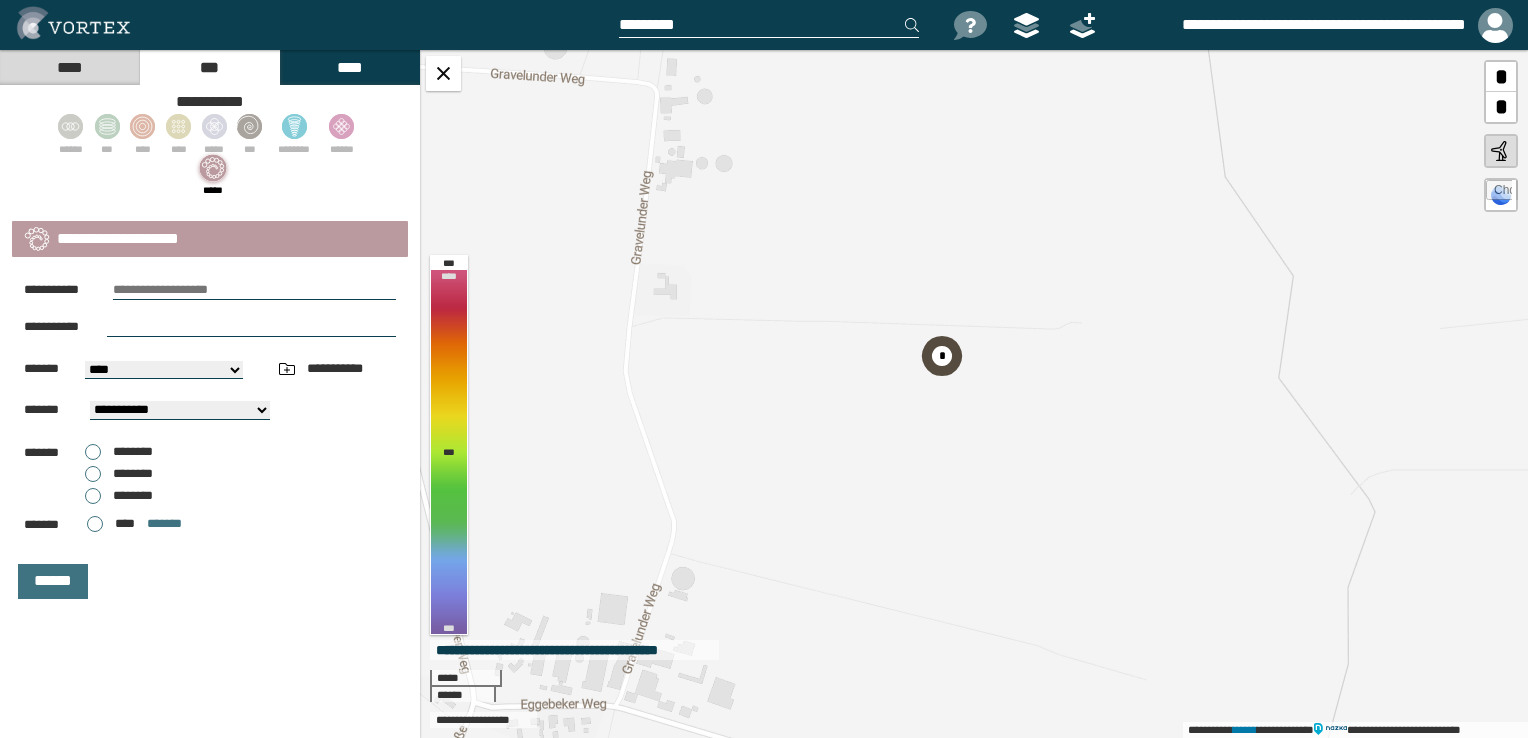 click on "[FIRST] [LAST] [STREET] [CITY], [STATE] [ZIP] [COUNTRY] [PHONE] [EMAIL] [FIRST] [LAST] [STREET] [CITY], [STATE] [ZIP] [COUNTRY] [PHONE] [EMAIL] [FIRST] [LAST] [STREET] [CITY], [STATE] [ZIP] [COUNTRY] [PHONE] [EMAIL] [FIRST] [LAST] [STREET] [CITY], [STATE] [ZIP] [COUNTRY] [PHONE] [EMAIL] [FIRST] [LAST] [STREET] [CITY], [STATE] [ZIP] [COUNTRY] [PHONE] [EMAIL] [FIRST] [LAST] [STREET] [CITY], [STATE] [ZIP] [COUNTRY] [PHONE] [EMAIL] [FIRST] [LAST] [STREET] [CITY], [STATE] [ZIP] [COUNTRY] [PHONE] [EMAIL] [FIRST] [LAST] [STREET] [CITY], [STATE] [ZIP] [COUNTRY] [PHONE] [EMAIL] [FIRST] [LAST] [STREET] [CITY], [STATE] [ZIP] [COUNTRY] [PHONE] [EMAIL] [FIRST] [LAST] [STREET] [CITY], [STATE] [ZIP] [COUNTRY] [PHONE] [EMAIL] [FIRST] [LAST] [STREET] [CITY], [STATE] [ZIP] [COUNTRY] [PHONE] [EMAIL] [FIRST] [LAST] [STREET] [CITY], [STATE] [ZIP] [COUNTRY] [PHONE] [EMAIL] [FIRST] [LAST] [STREET] [CITY], [STATE] [ZIP] [COUNTRY] [PHONE] [EMAIL] [FIRST] [LAST] [STREET] [CITY], [STATE] [ZIP] [COUNTRY] [PHONE] [EMAIL] [FIRST] [LAST] [STREET] [CITY], [STATE] [ZIP] [COUNTRY] [PHONE] [EMAIL]" at bounding box center (210, 466) 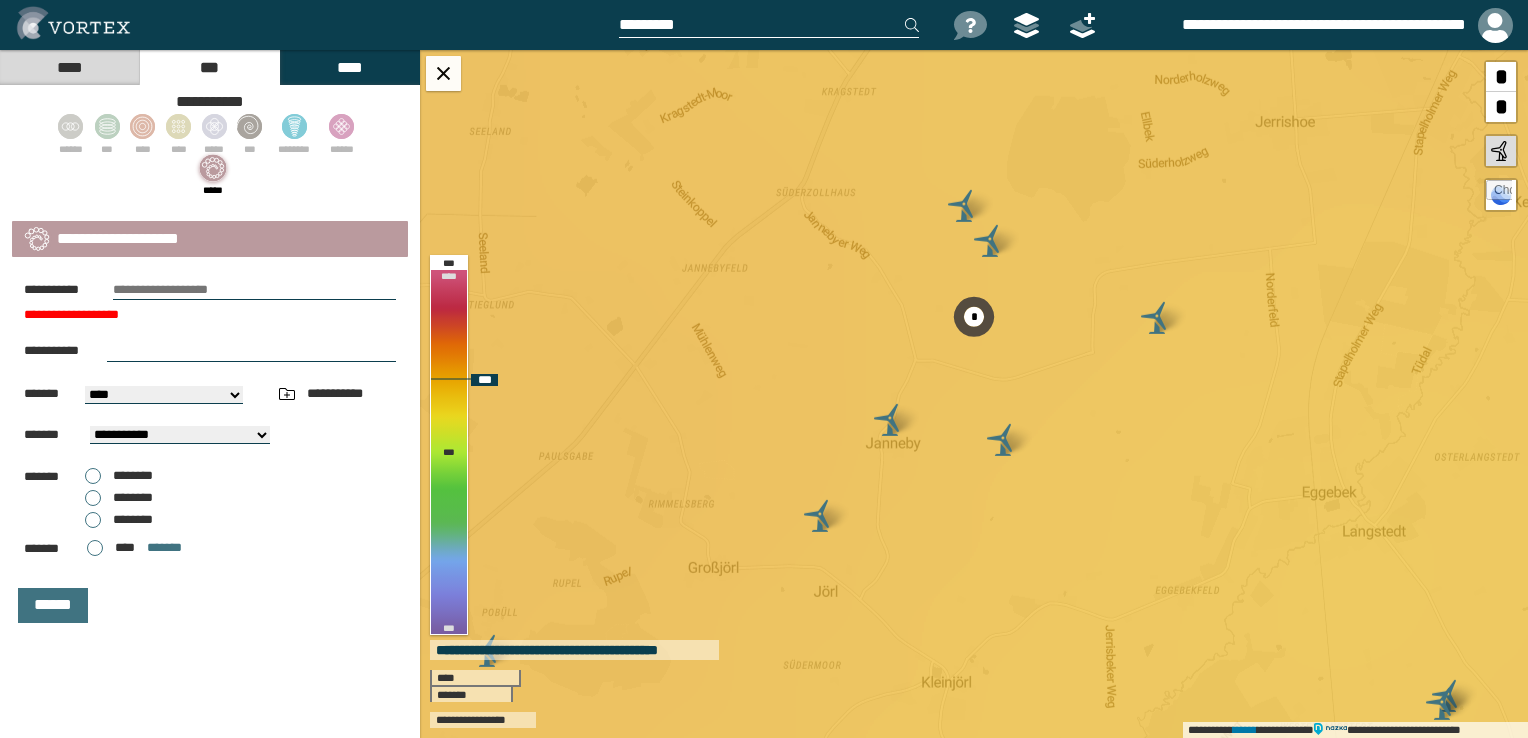 drag, startPoint x: 899, startPoint y: 195, endPoint x: 944, endPoint y: 293, distance: 107.837845 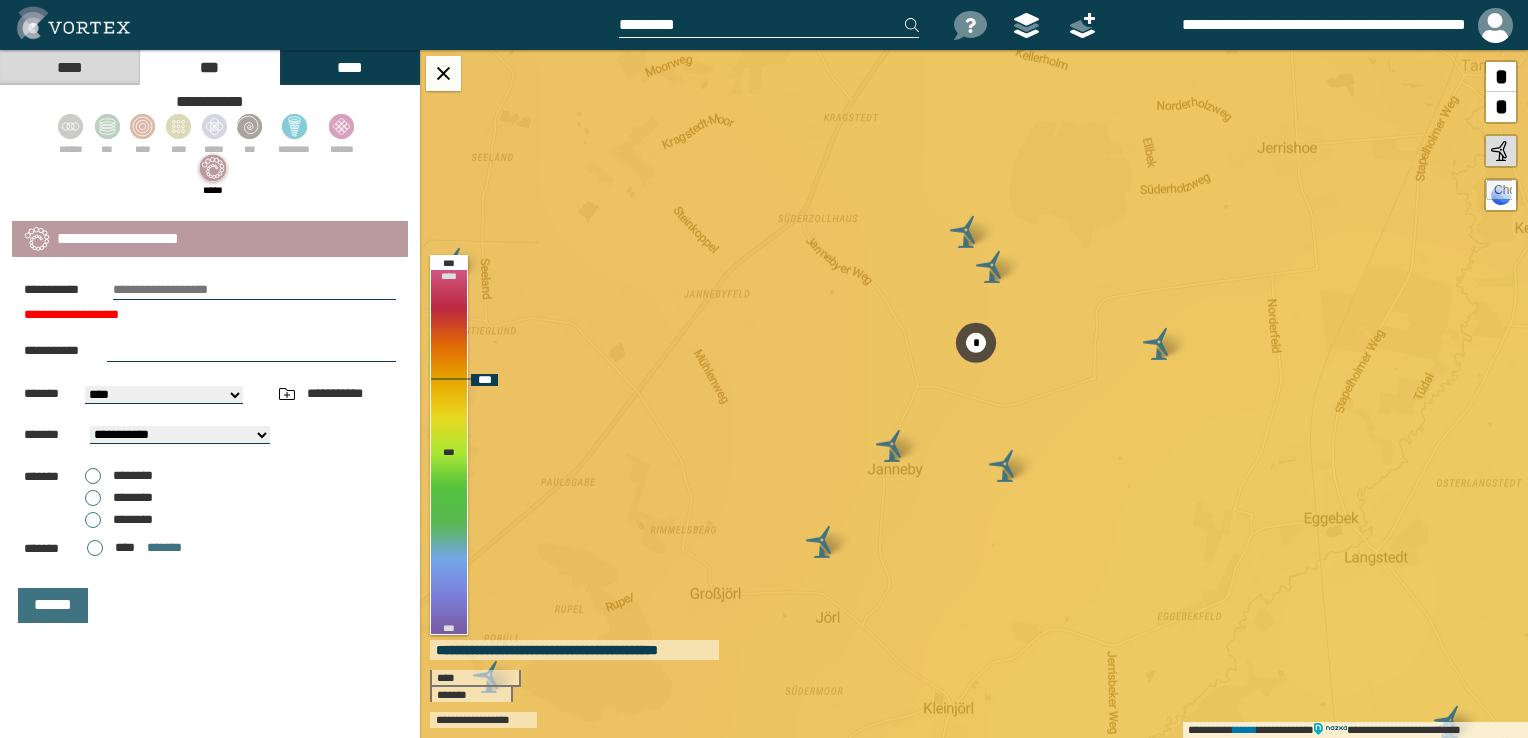 drag, startPoint x: 924, startPoint y: 292, endPoint x: 928, endPoint y: 376, distance: 84.095184 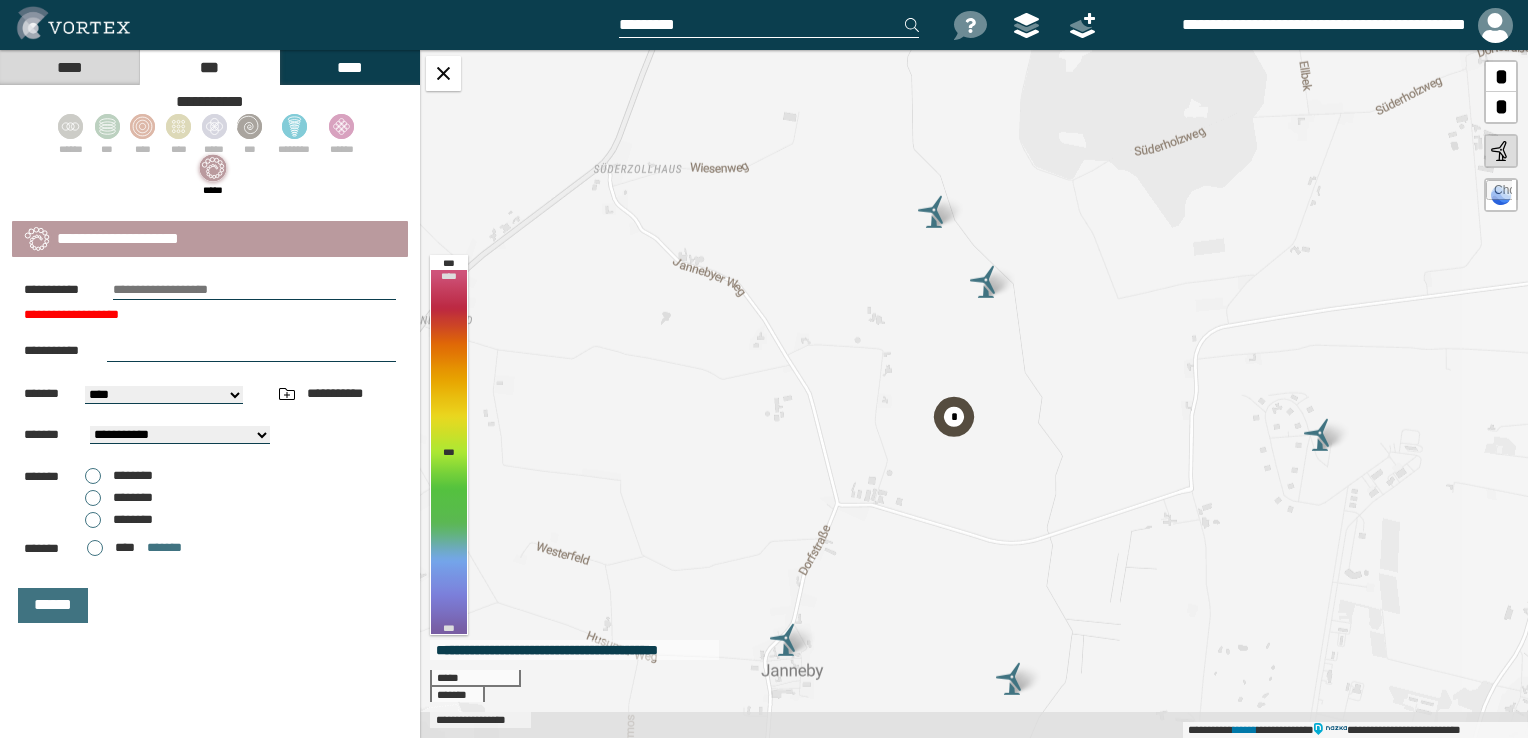 drag, startPoint x: 1028, startPoint y: 420, endPoint x: 1033, endPoint y: 354, distance: 66.189125 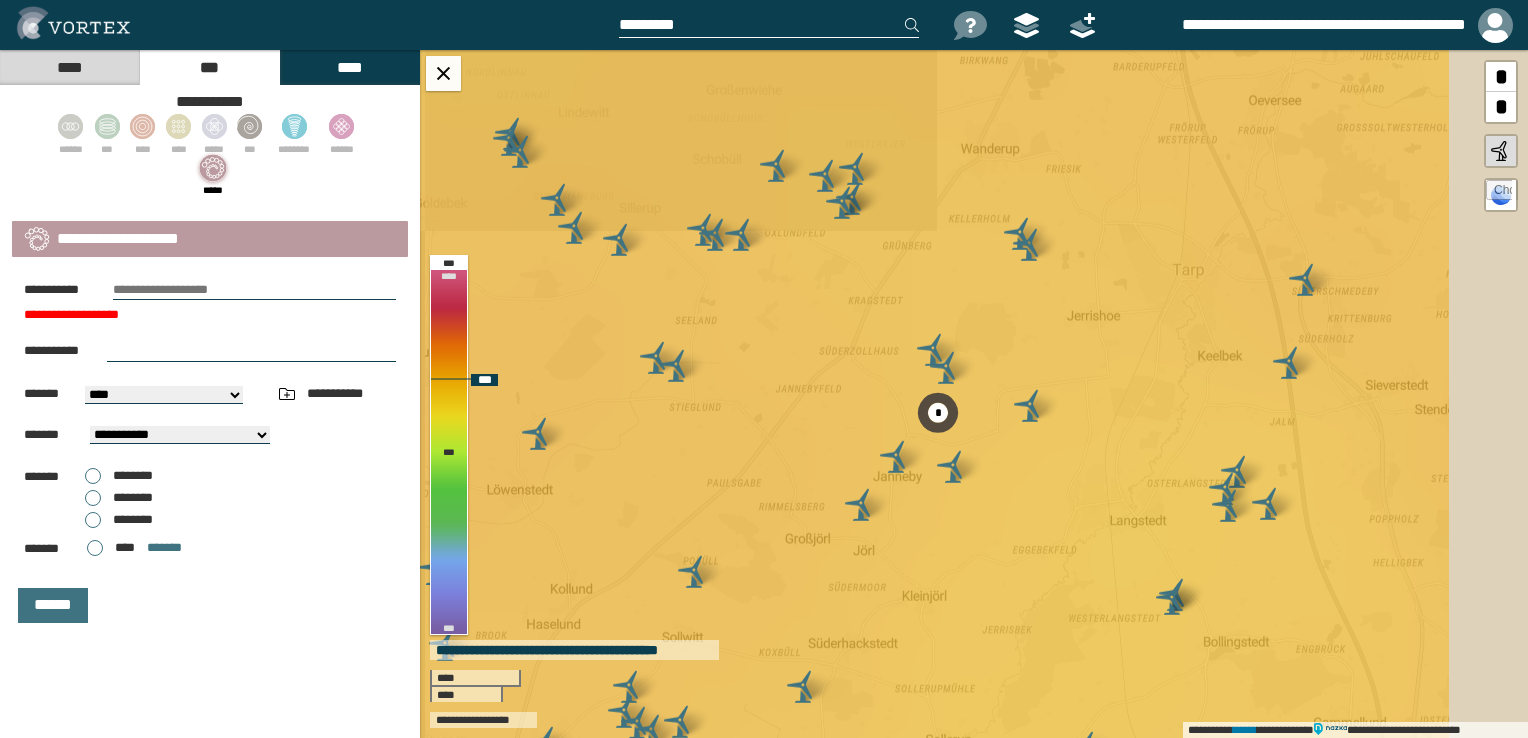 drag, startPoint x: 1108, startPoint y: 302, endPoint x: 992, endPoint y: 388, distance: 144.40222 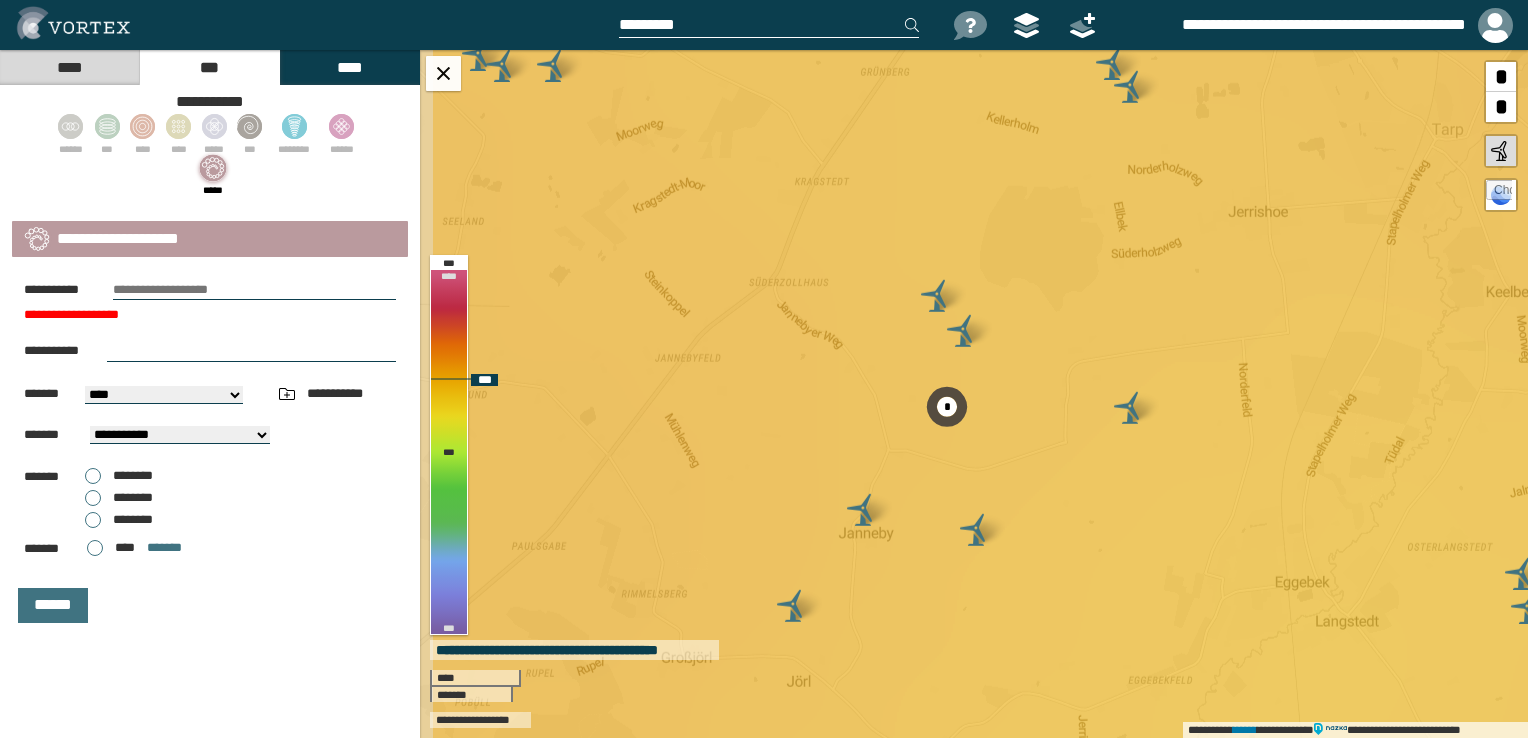 drag, startPoint x: 925, startPoint y: 262, endPoint x: 963, endPoint y: 254, distance: 38.832977 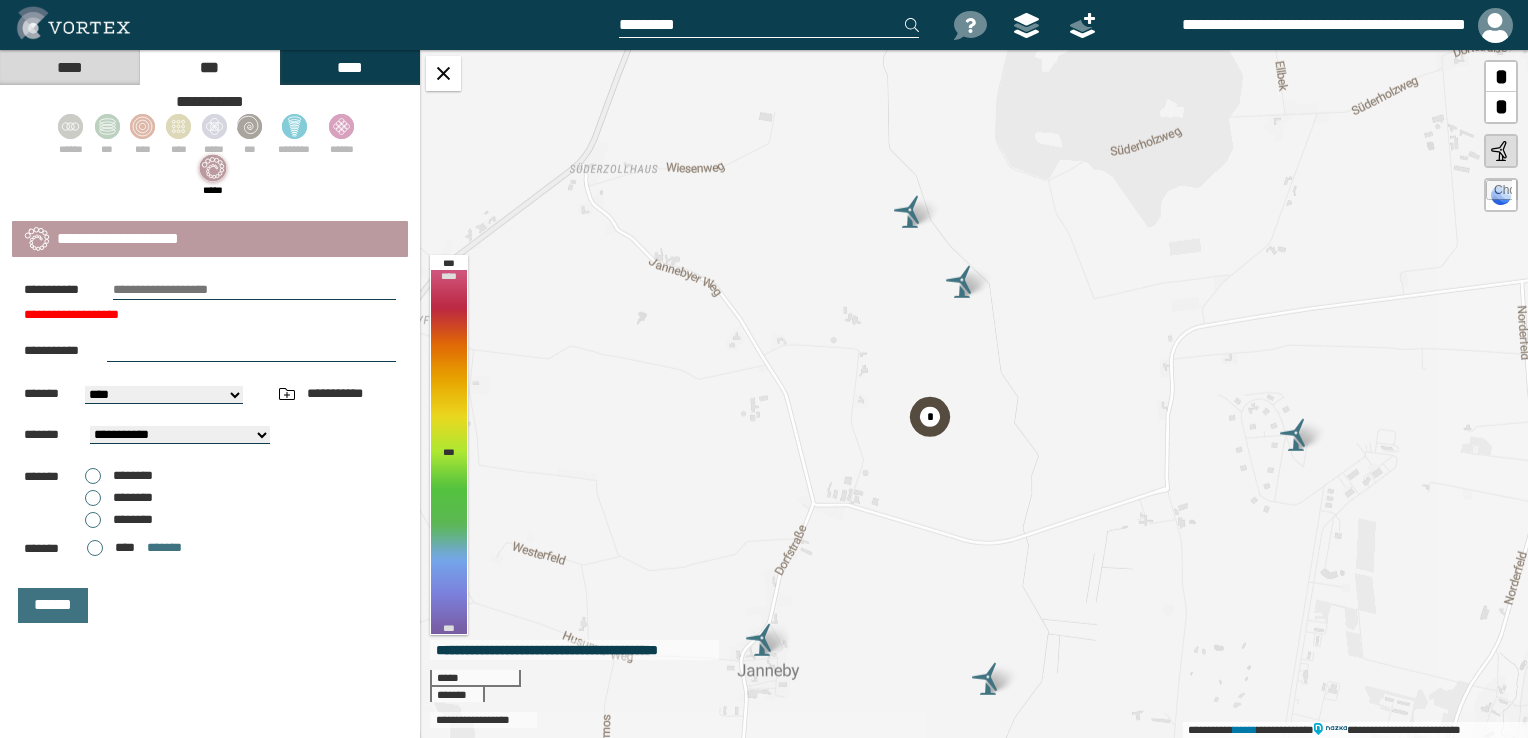 drag, startPoint x: 892, startPoint y: 380, endPoint x: 927, endPoint y: 345, distance: 49.497475 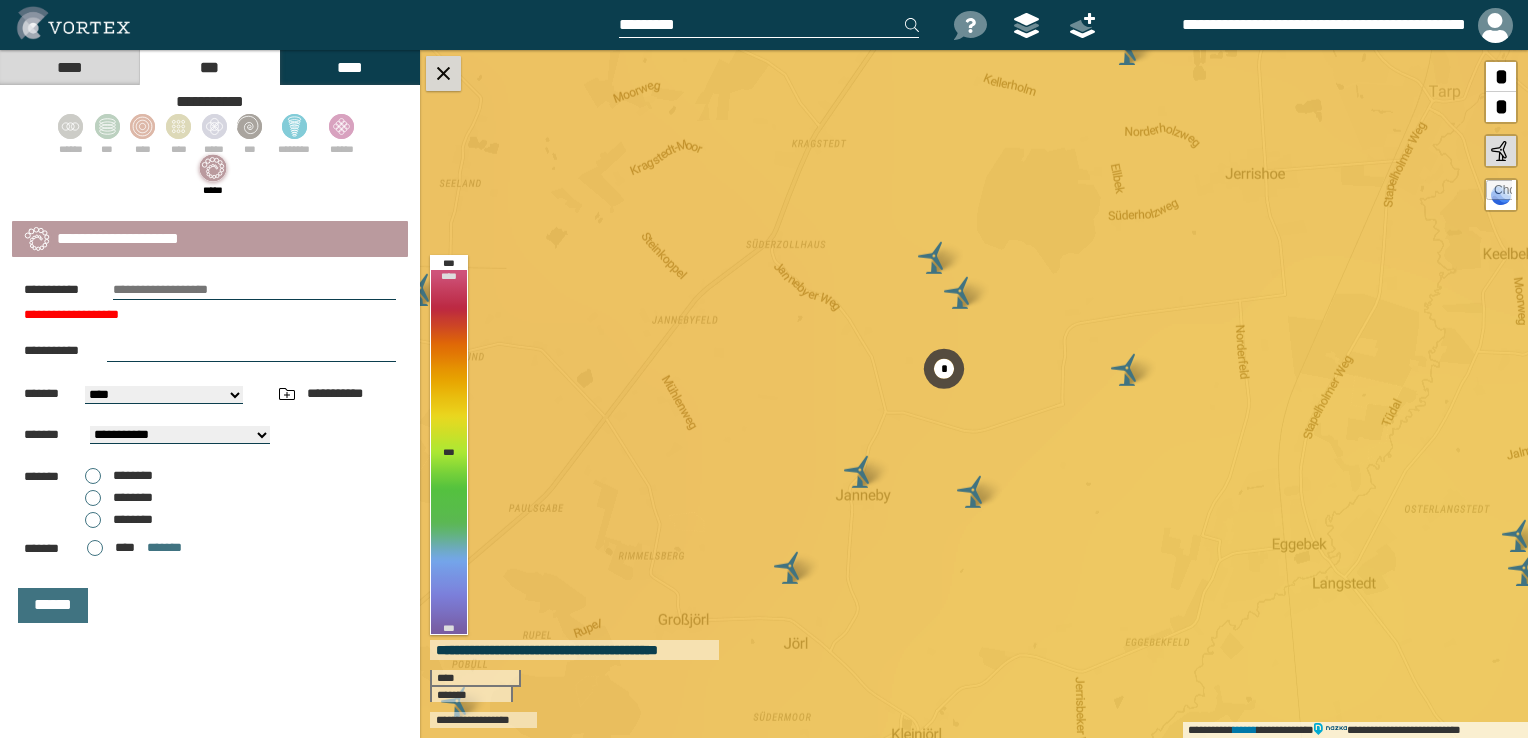 click at bounding box center [443, 73] 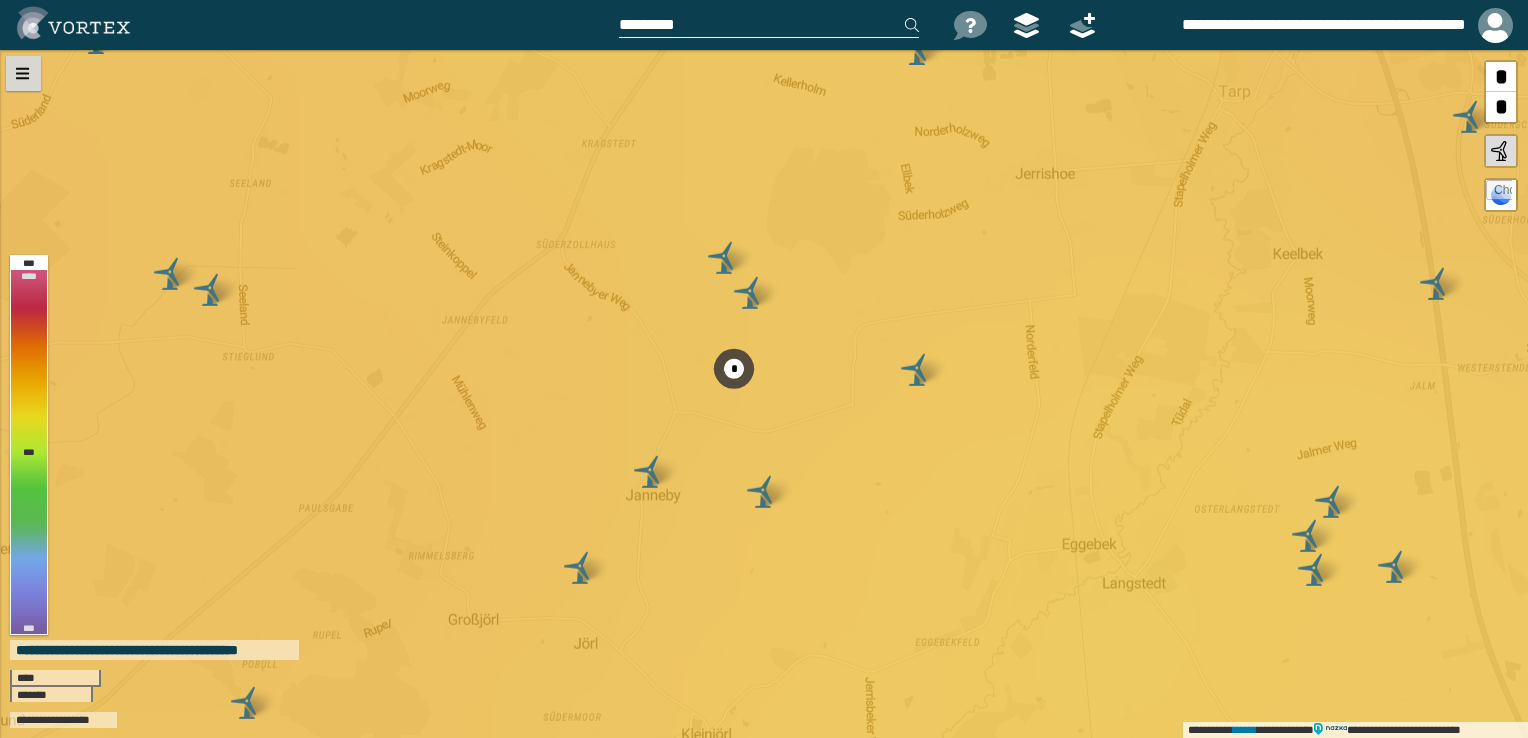click at bounding box center [23, 73] 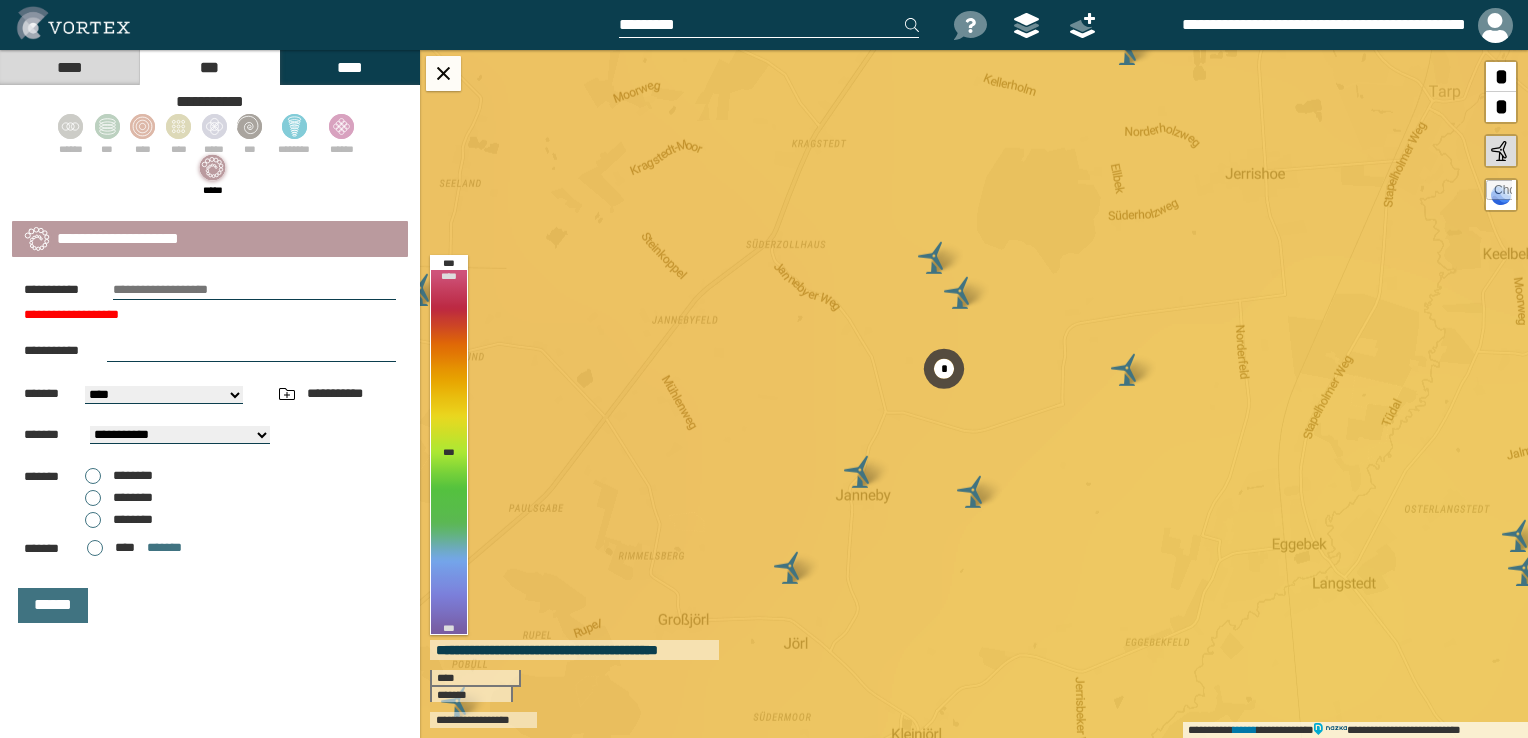 click on "****" at bounding box center (69, 67) 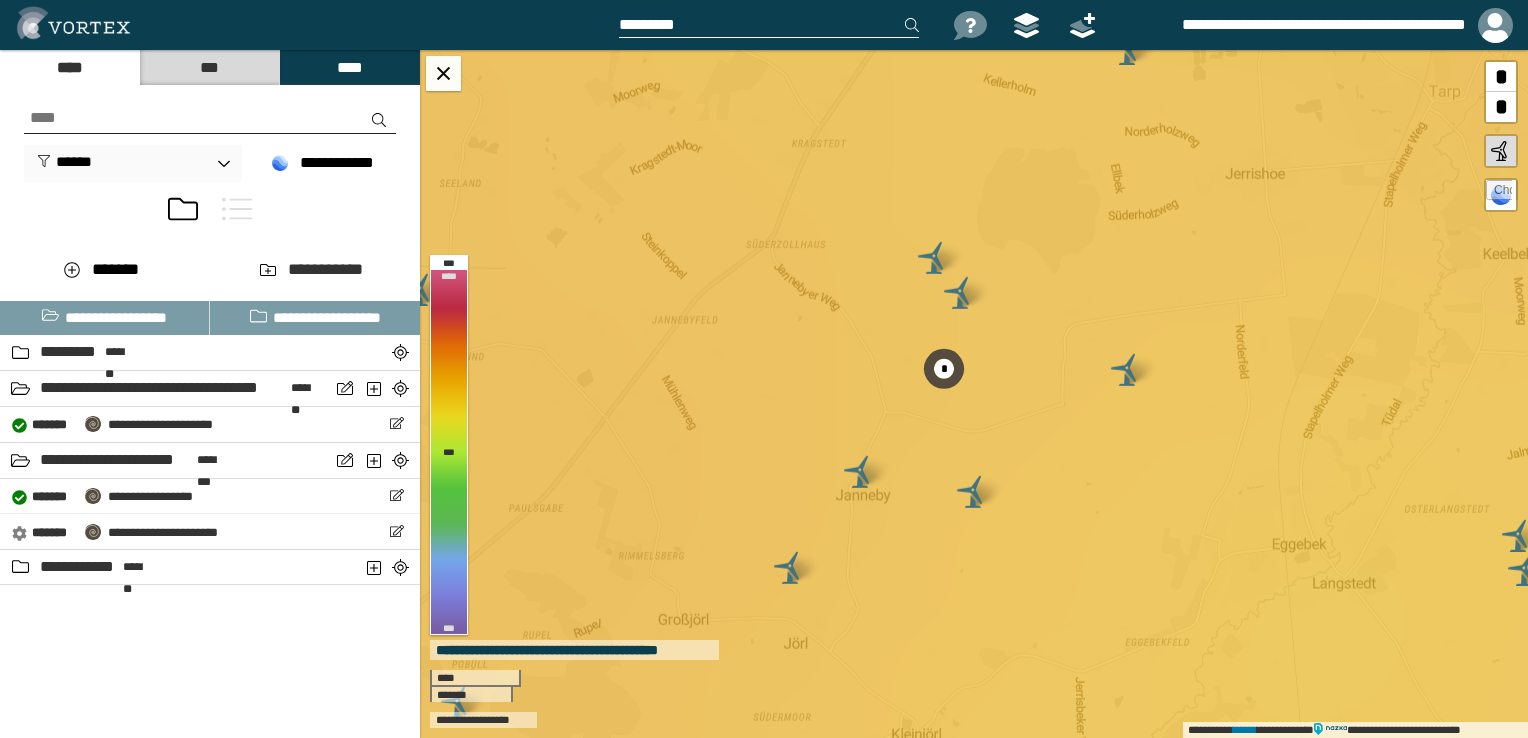 click on "[FIRST] [LAST] [STREET] [CITY], [STATE] [ZIP] [COUNTRY] [PHONE] [EMAIL] [FIRST] [LAST] [STREET] [CITY], [STATE] [ZIP] [COUNTRY] [PHONE] [EMAIL] [FIRST] [LAST] [STREET] [CITY], [STATE] [ZIP] [COUNTRY] [PHONE] [EMAIL] [FIRST] [LAST] [STREET] [CITY], [STATE] [ZIP] [COUNTRY] [PHONE] [EMAIL] [FIRST] [LAST] [STREET] [CITY], [STATE] [ZIP] [COUNTRY] [PHONE] [EMAIL] [FIRST] [LAST] [STREET] [CITY], [STATE] [ZIP] [COUNTRY] [PHONE] [EMAIL] [FIRST] [LAST] [STREET] [CITY], [STATE] [ZIP] [COUNTRY] [PHONE] [EMAIL] [FIRST] [LAST] [STREET] [CITY], [STATE] [ZIP] [COUNTRY] [PHONE] [EMAIL] [FIRST] [LAST] [STREET] [CITY], [STATE] [ZIP] [COUNTRY] [PHONE] [EMAIL] [FIRST] [LAST] [STREET] [CITY], [STATE] [ZIP] [COUNTRY] [PHONE] [EMAIL] [FIRST] [LAST] [STREET] [CITY], [STATE] [ZIP] [COUNTRY] [PHONE] [EMAIL] [FIRST] [LAST] [STREET] [CITY], [STATE] [ZIP] [COUNTRY] [PHONE] [EMAIL] [FIRST] [LAST] [STREET] [CITY], [STATE] [ZIP] [COUNTRY] [PHONE] [EMAIL] [FIRST] [LAST] [STREET] [CITY], [STATE] [ZIP] [COUNTRY] [PHONE] [EMAIL] [FIRST] [LAST] [STREET] [CITY], [STATE] [ZIP] [COUNTRY] [PHONE] [EMAIL]" at bounding box center [210, 493] 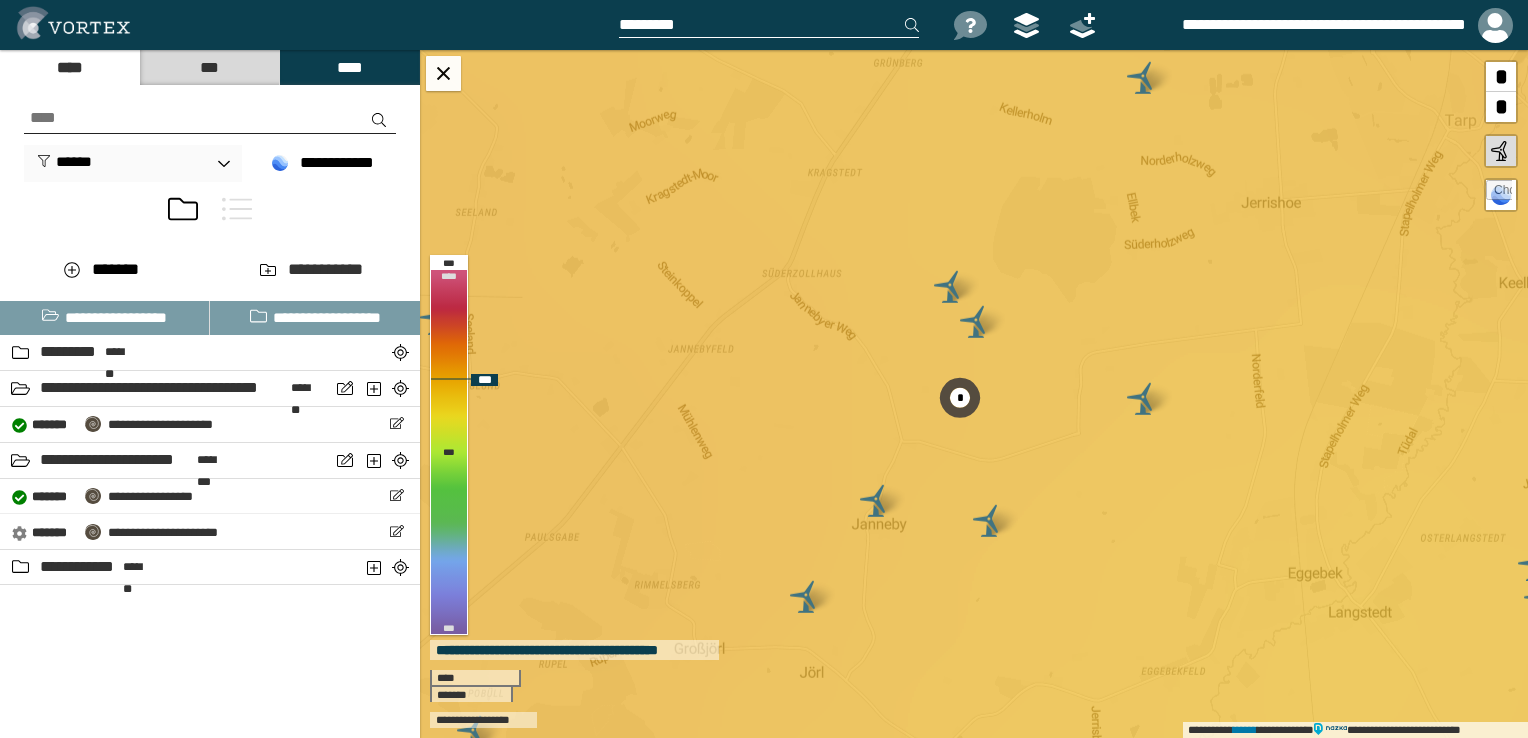 drag, startPoint x: 1060, startPoint y: 331, endPoint x: 1076, endPoint y: 362, distance: 34.88553 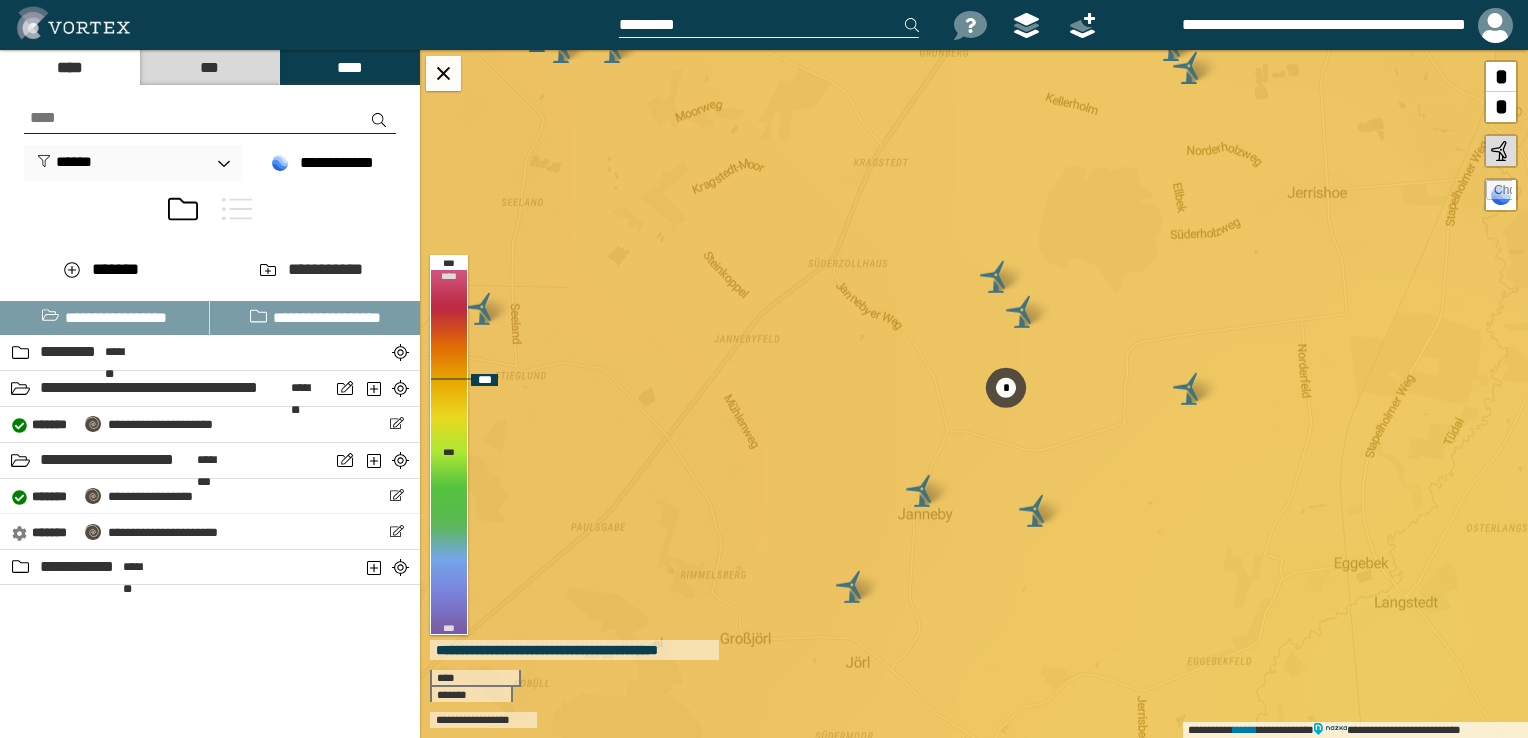 click on "**********" at bounding box center (974, 394) 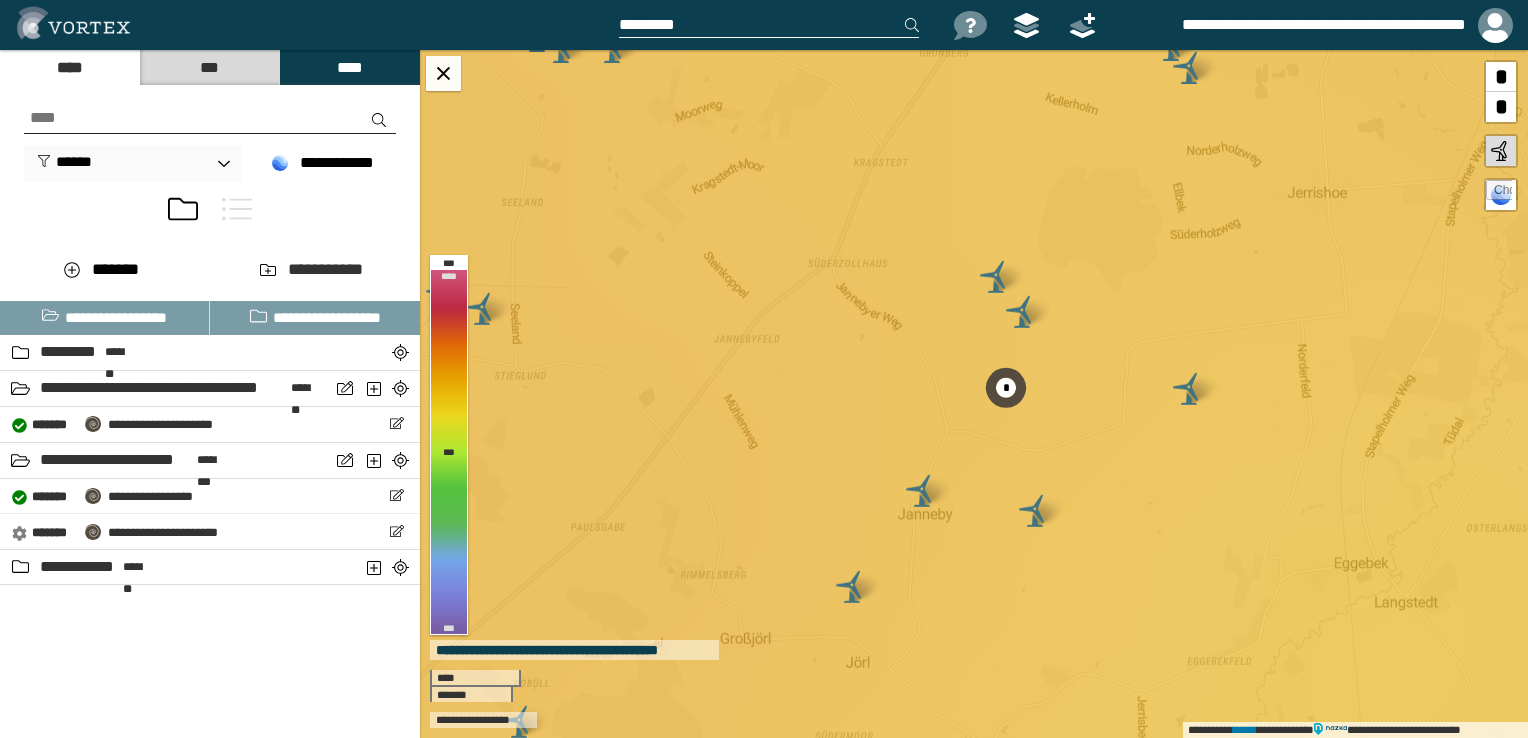 click on "***" at bounding box center [209, 67] 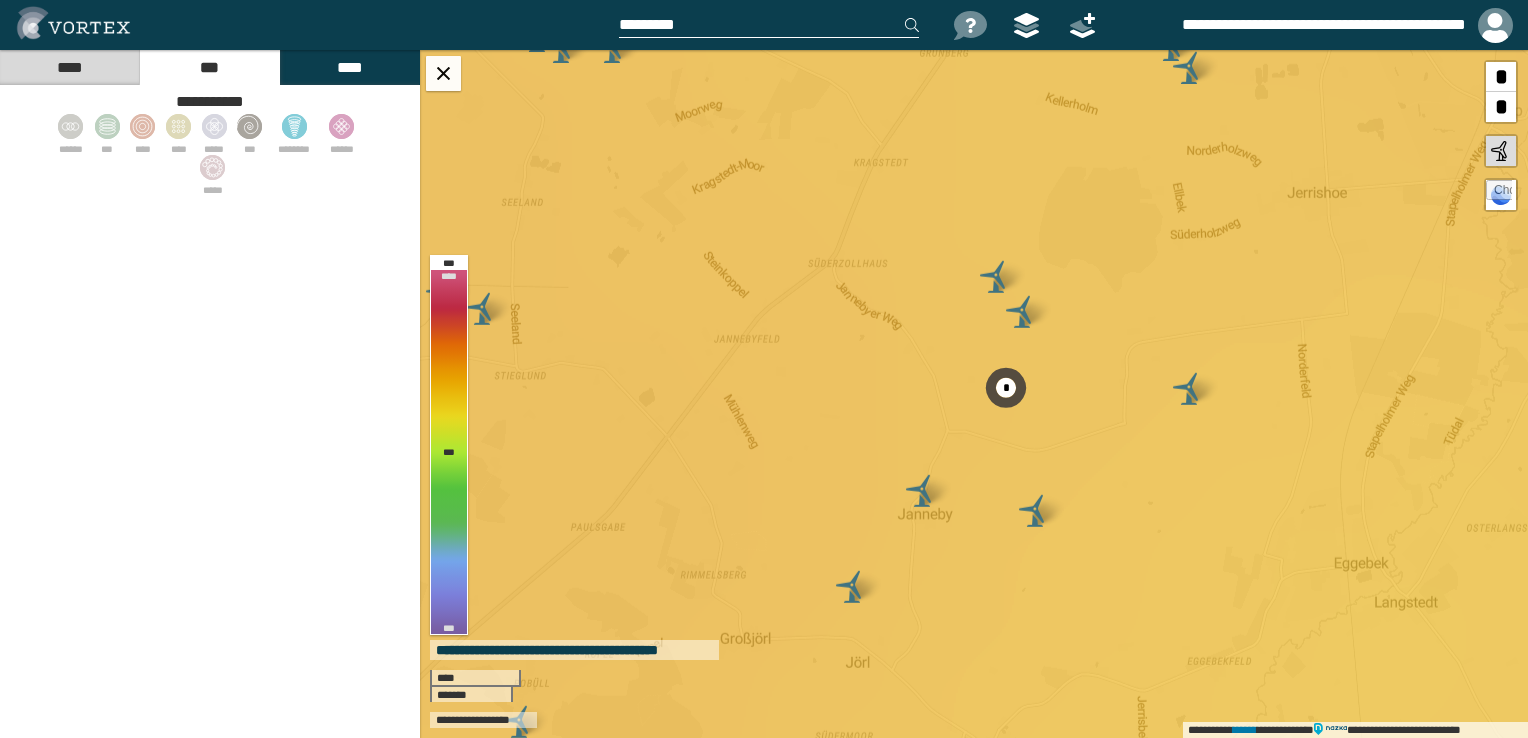 click on "****" at bounding box center [69, 67] 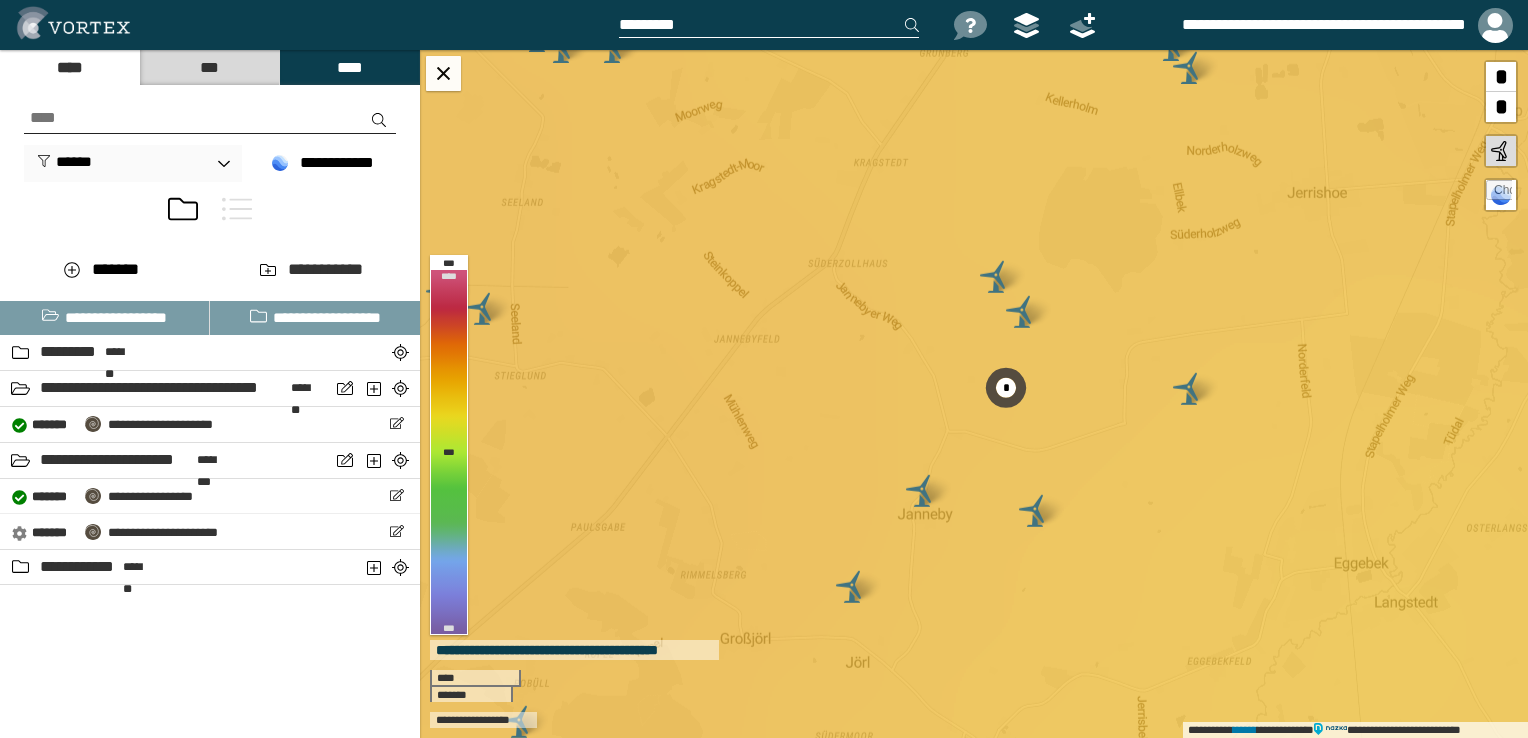 click on "***" at bounding box center [209, 67] 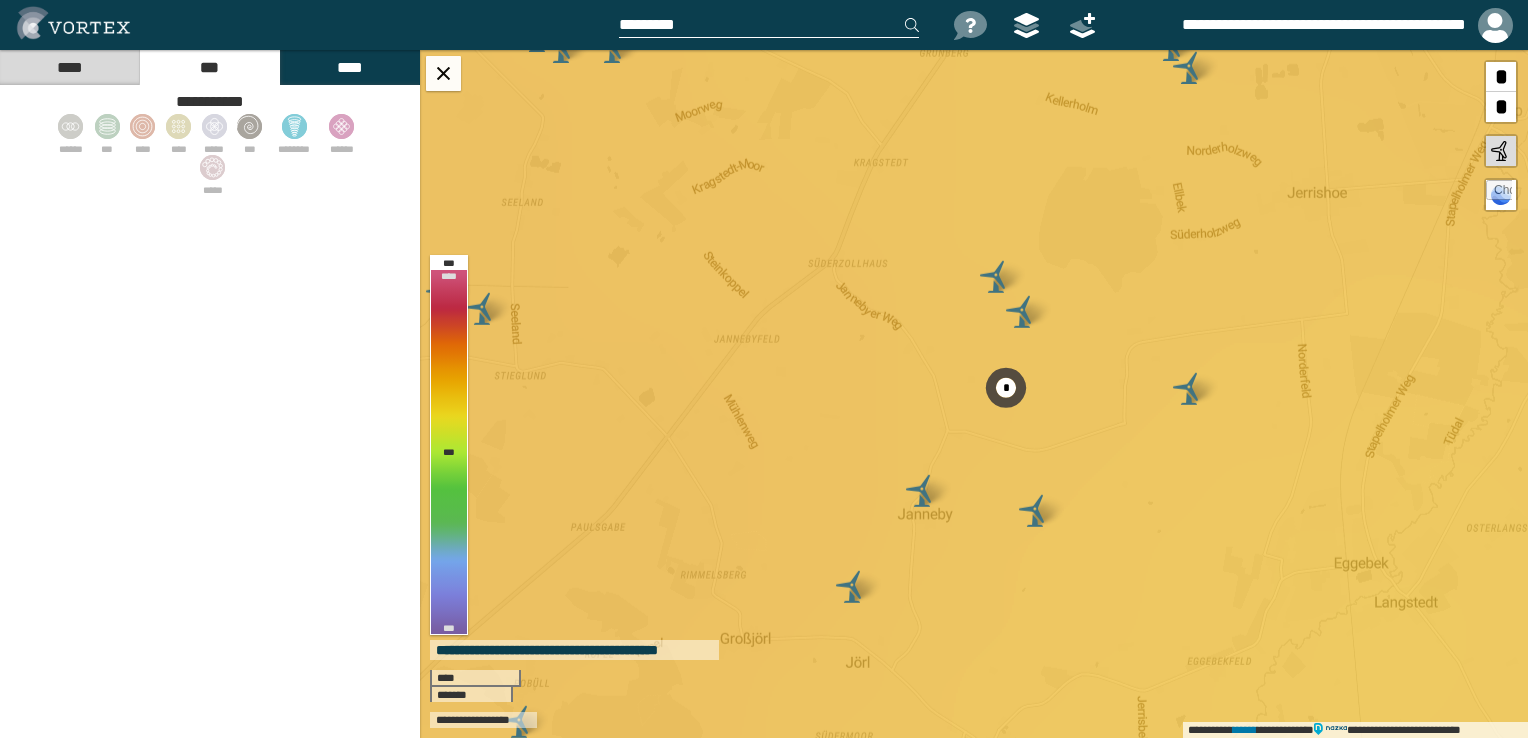 click on "****" at bounding box center [69, 67] 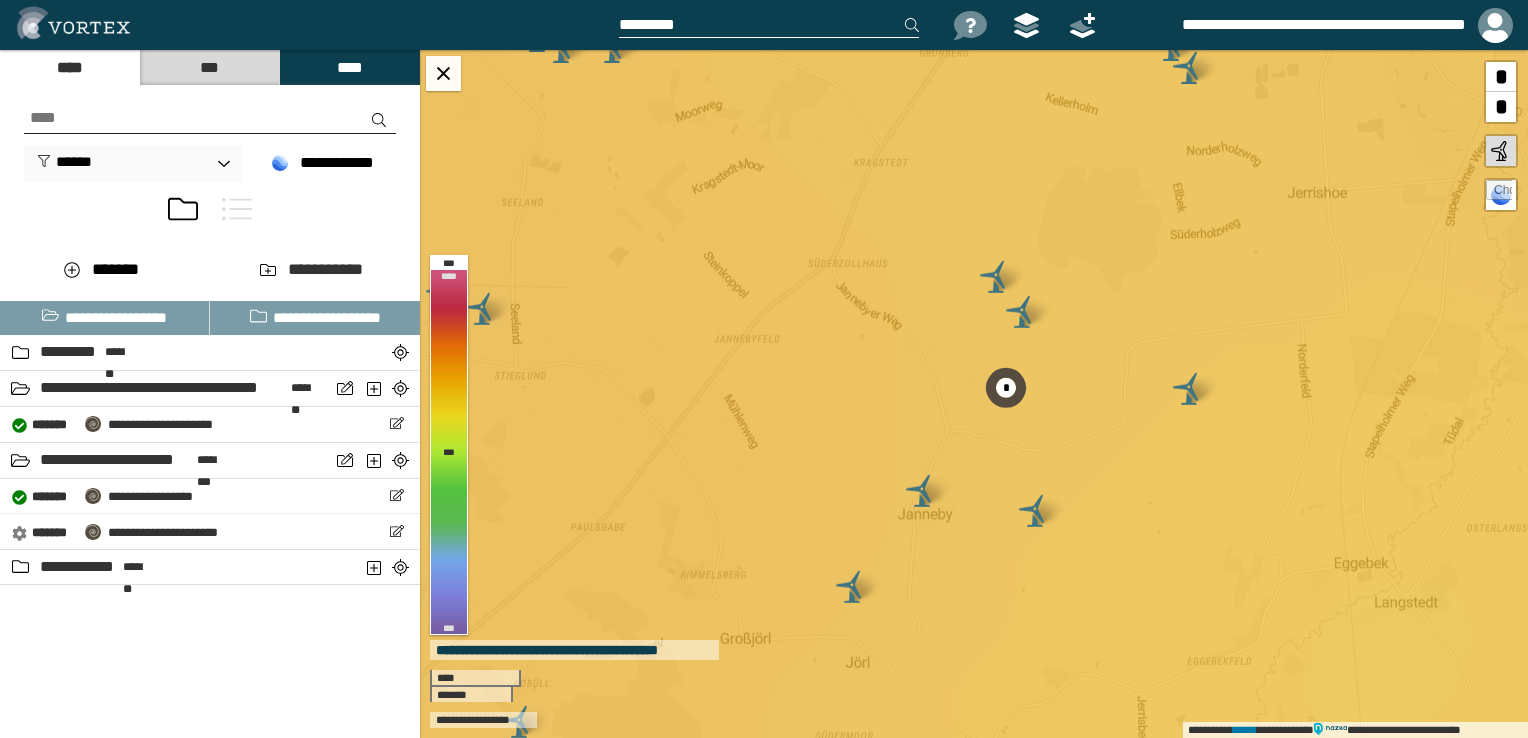 click on "**********" at bounding box center (210, 133) 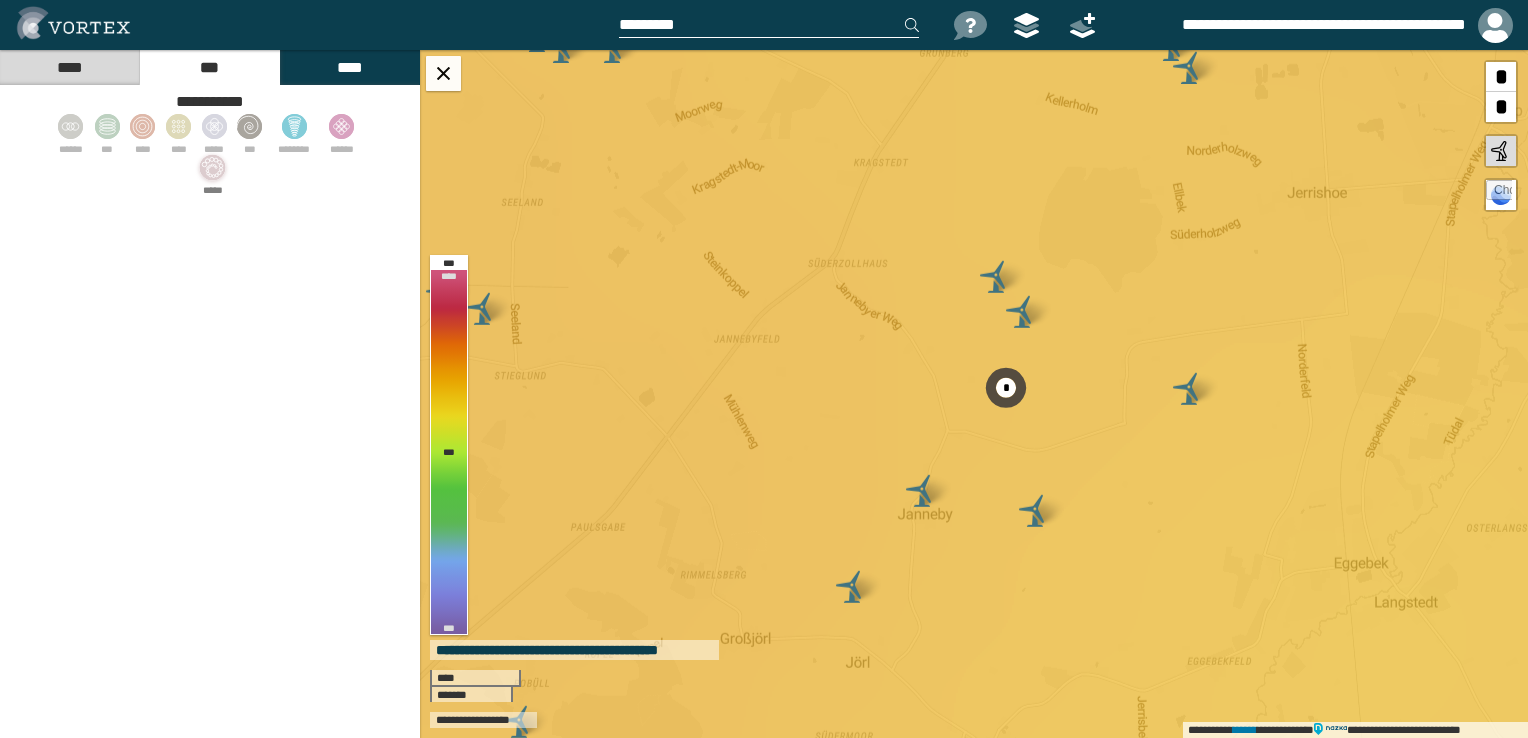 click at bounding box center (212, 177) 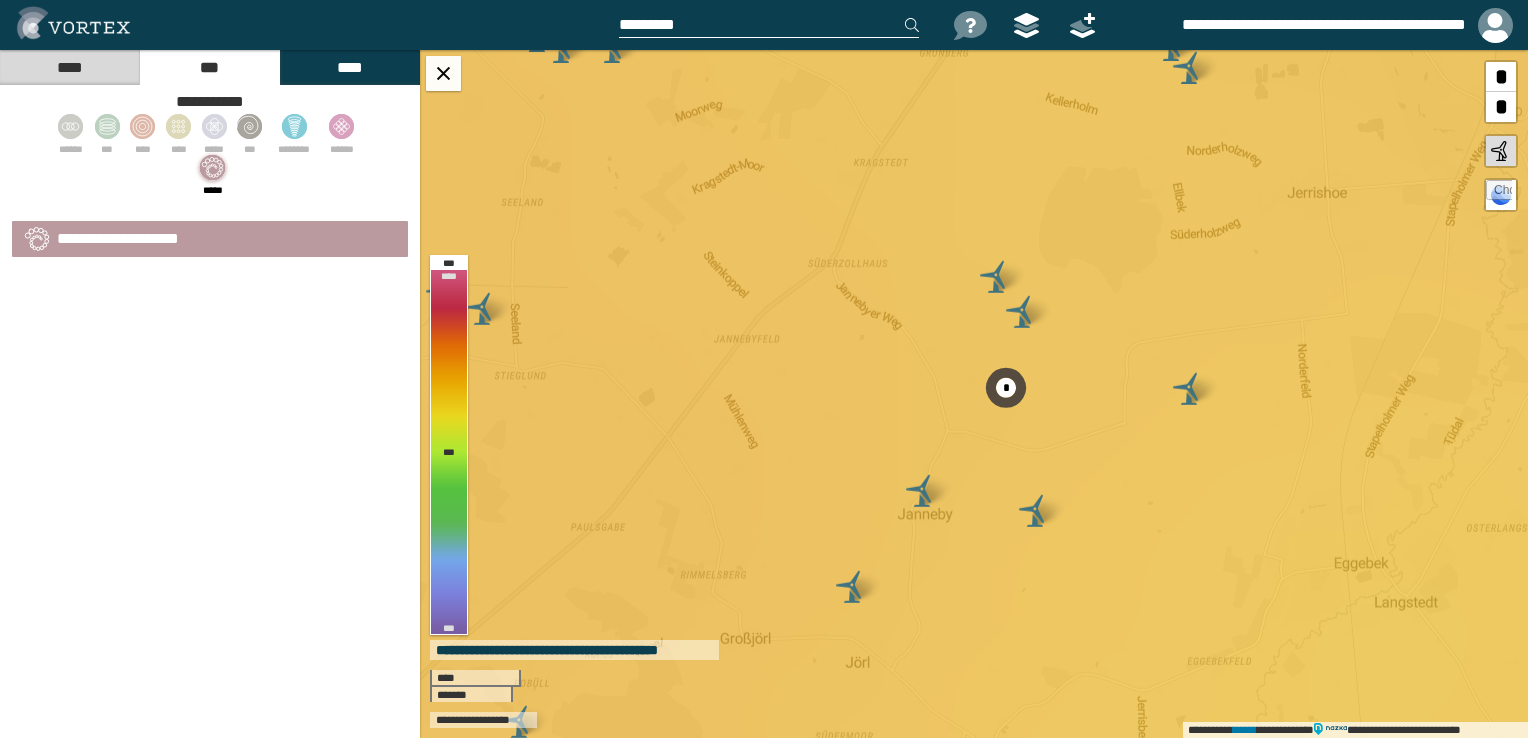 select on "*" 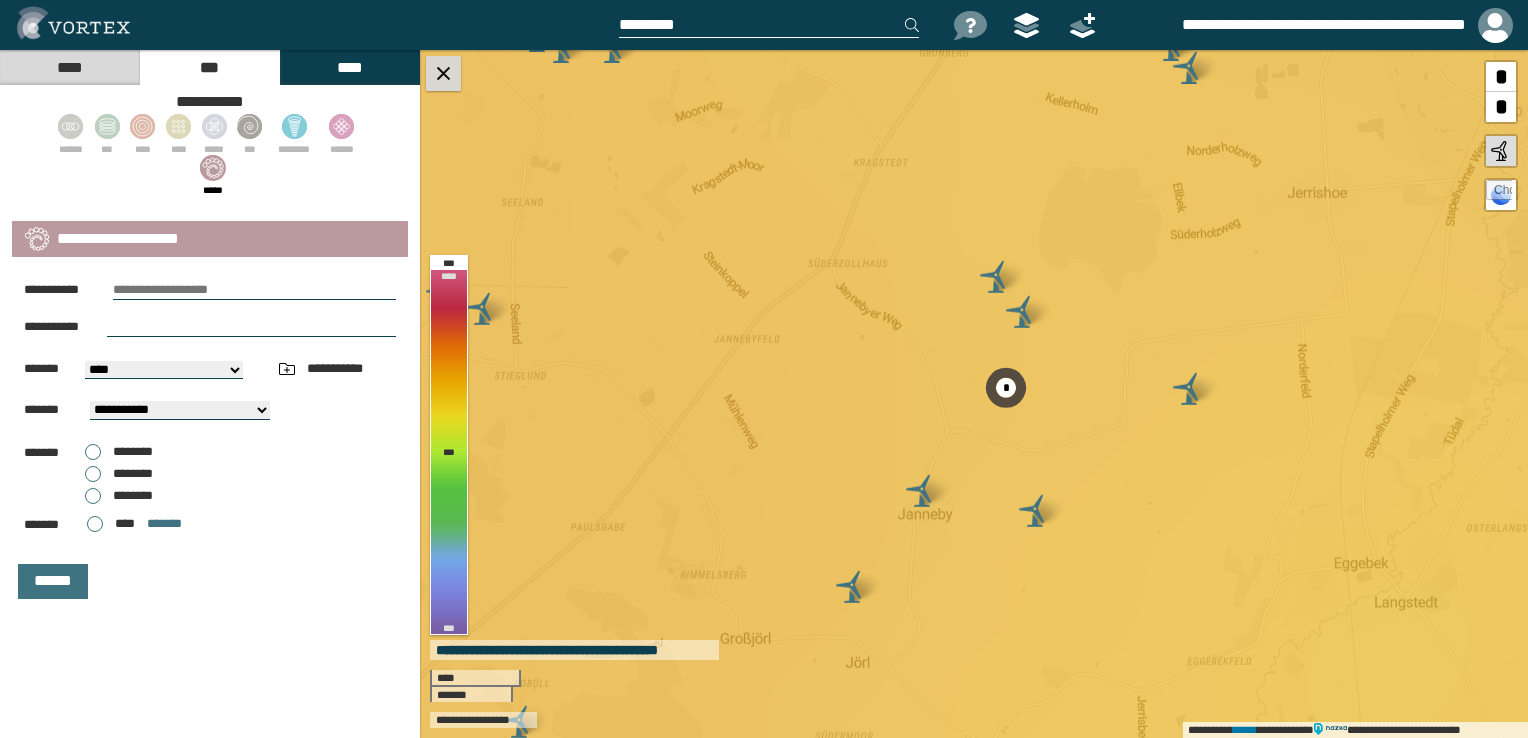 click at bounding box center (443, 73) 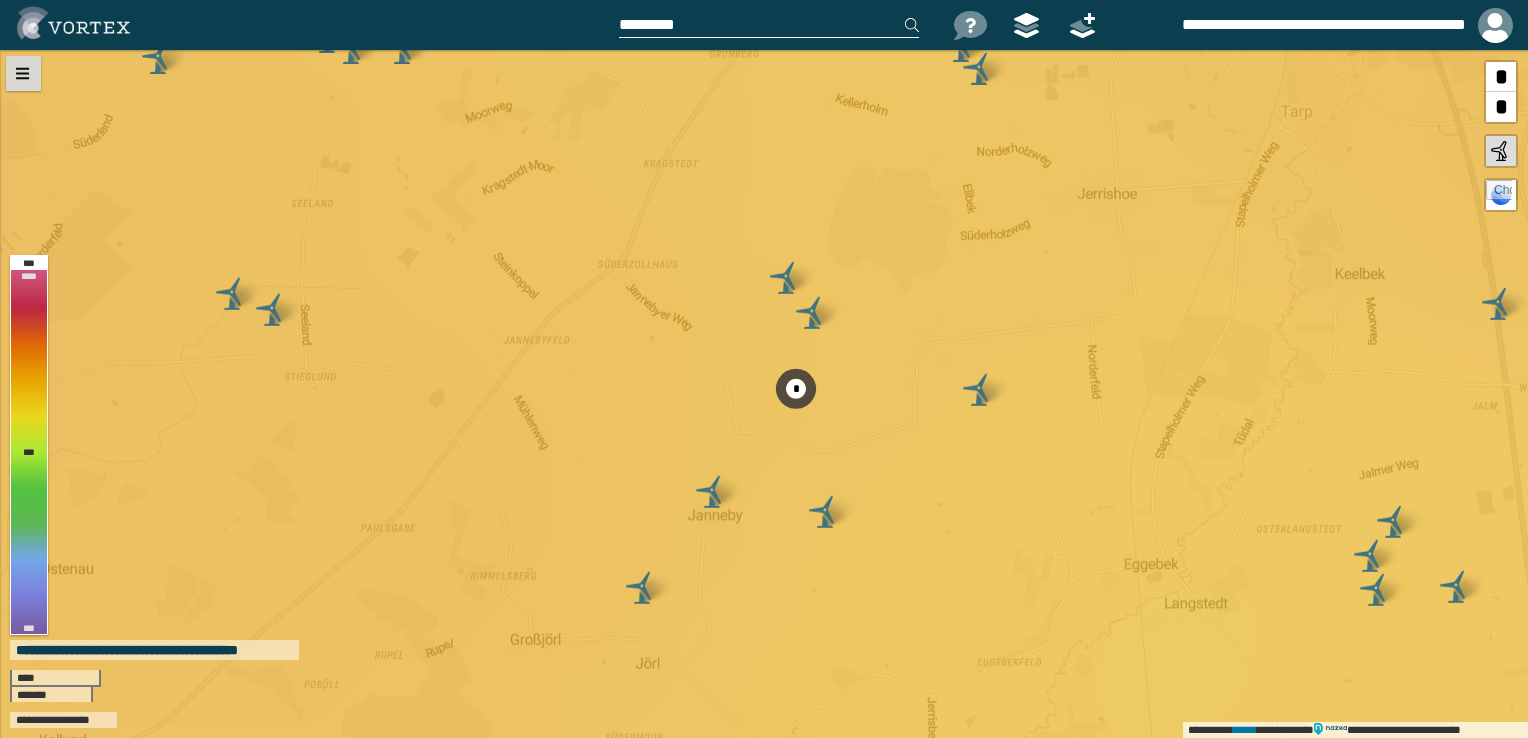 click at bounding box center (23, 73) 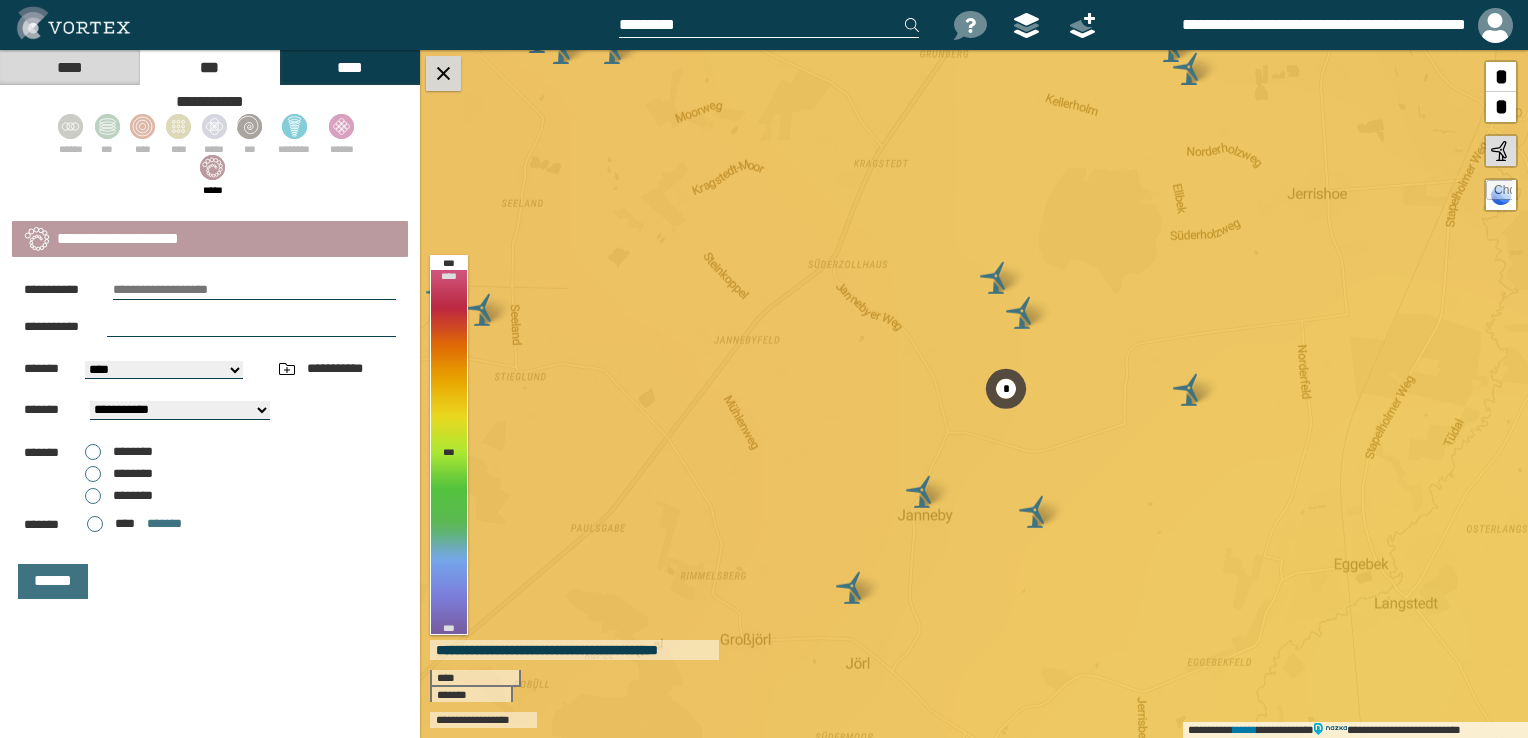 click at bounding box center (443, 73) 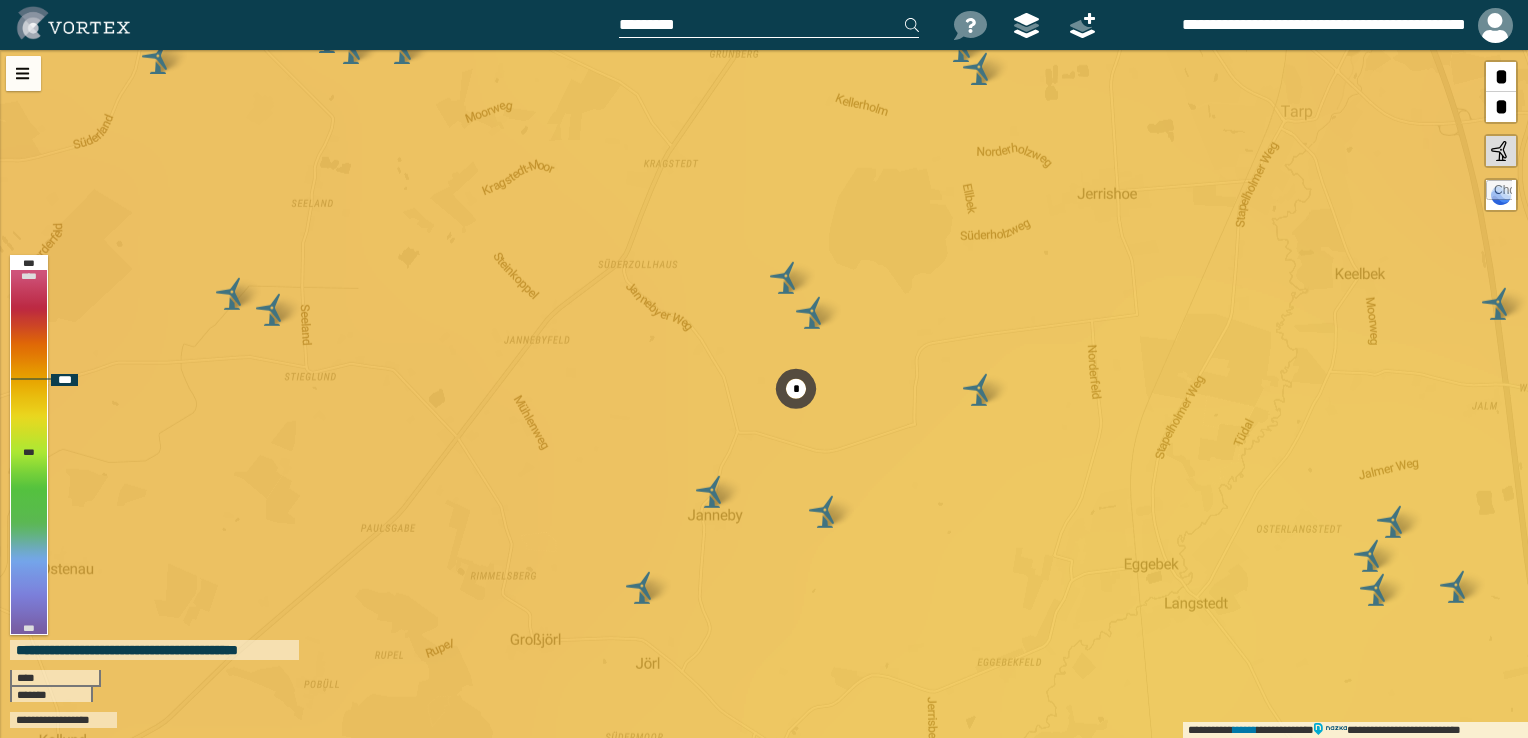 click on "**********" at bounding box center [764, 394] 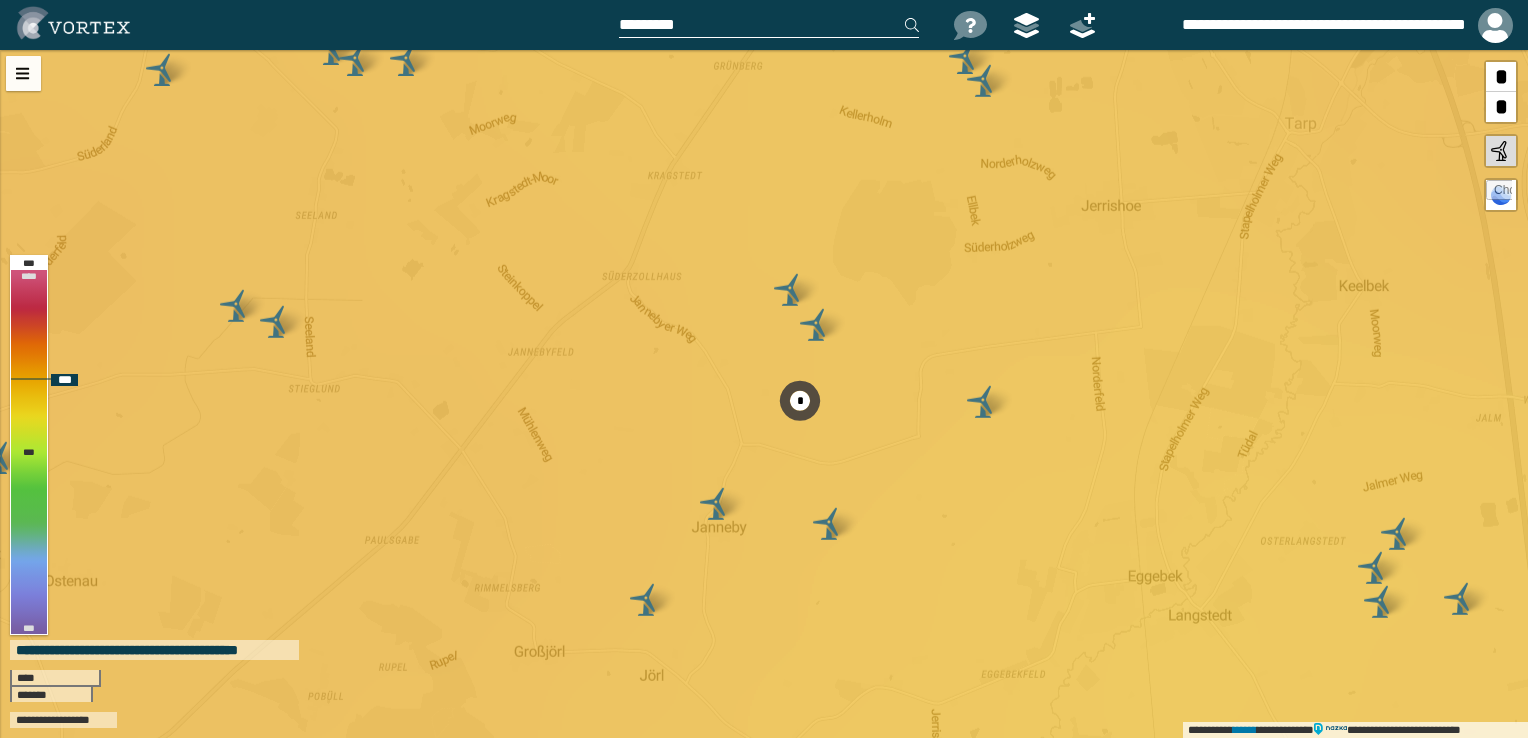 drag, startPoint x: 891, startPoint y: 362, endPoint x: 860, endPoint y: 374, distance: 33.24154 